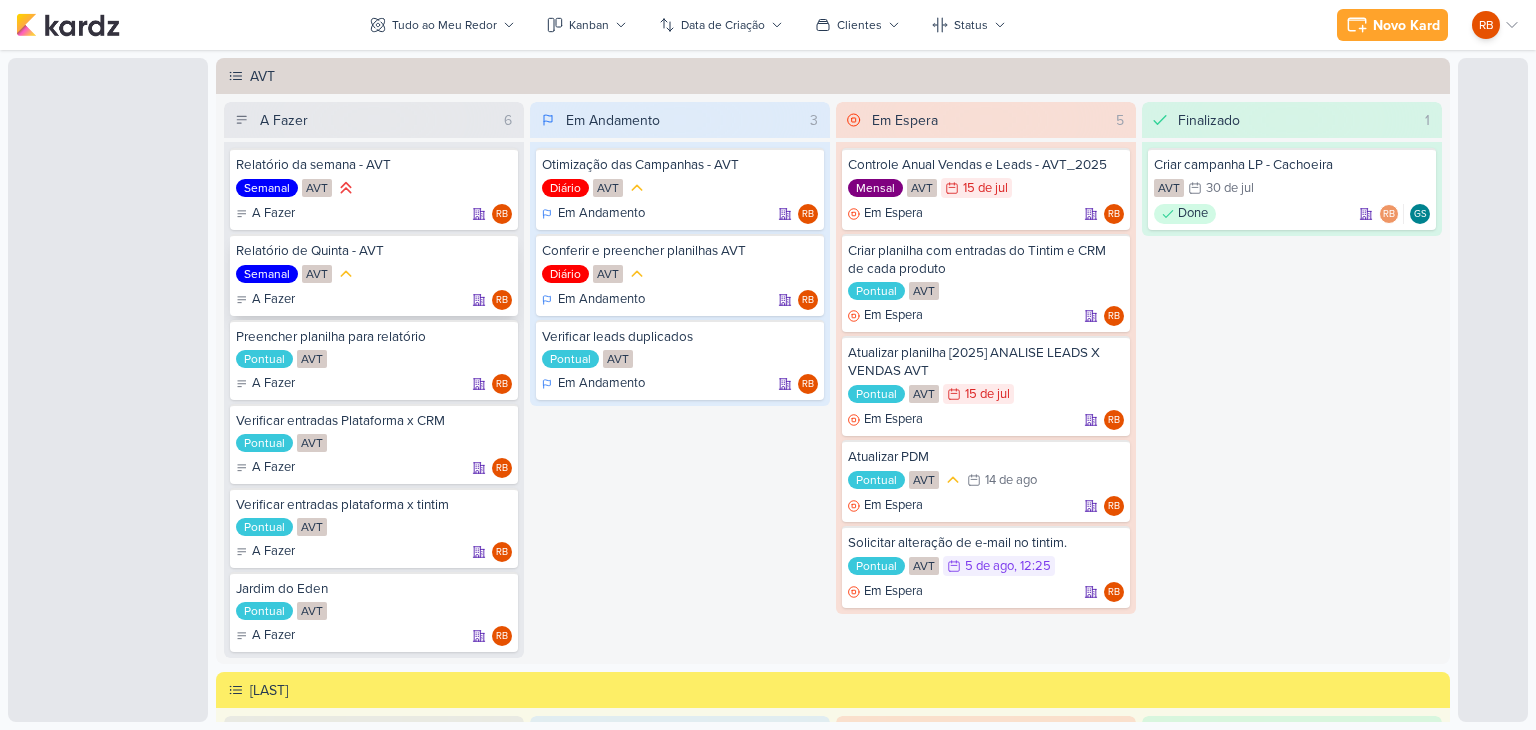 scroll, scrollTop: 0, scrollLeft: 0, axis: both 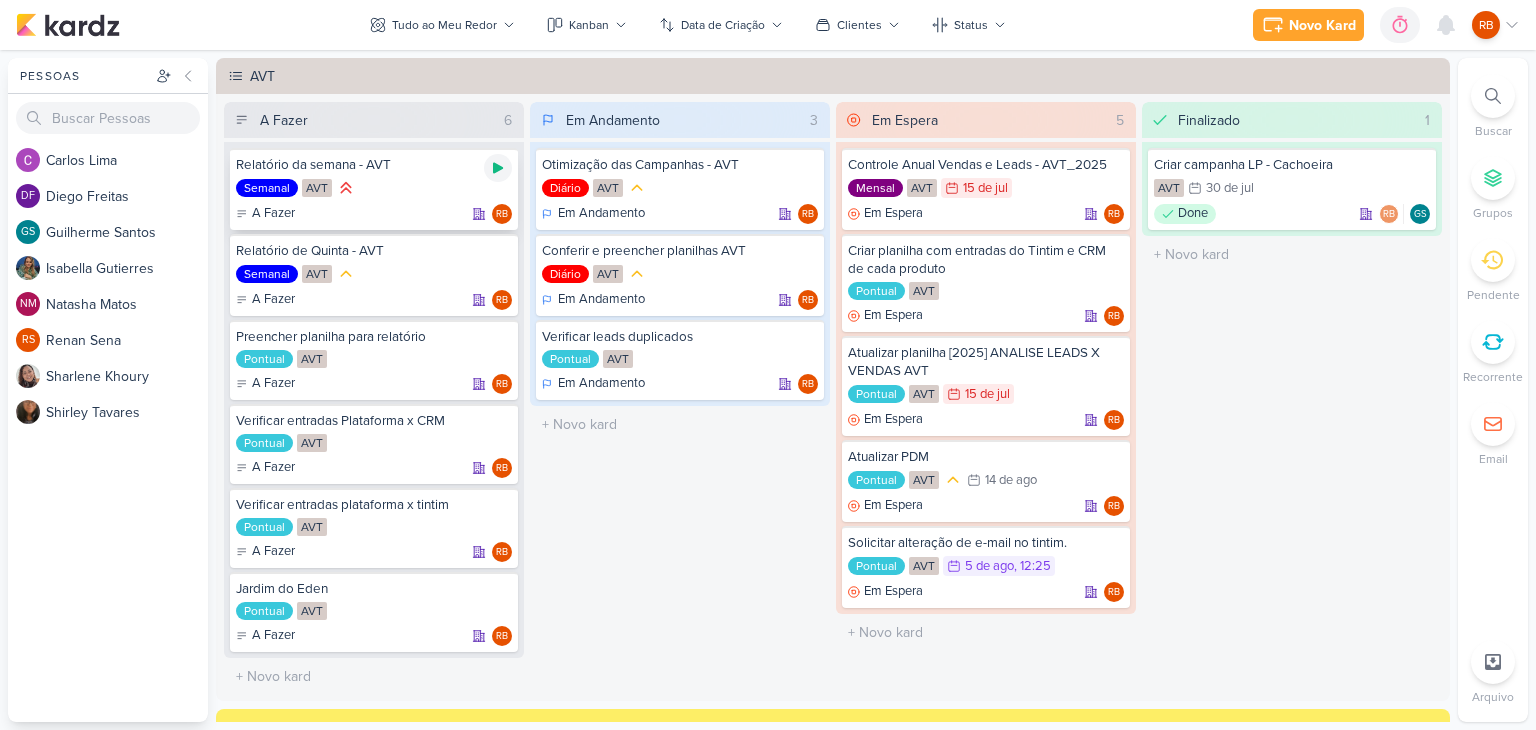 click 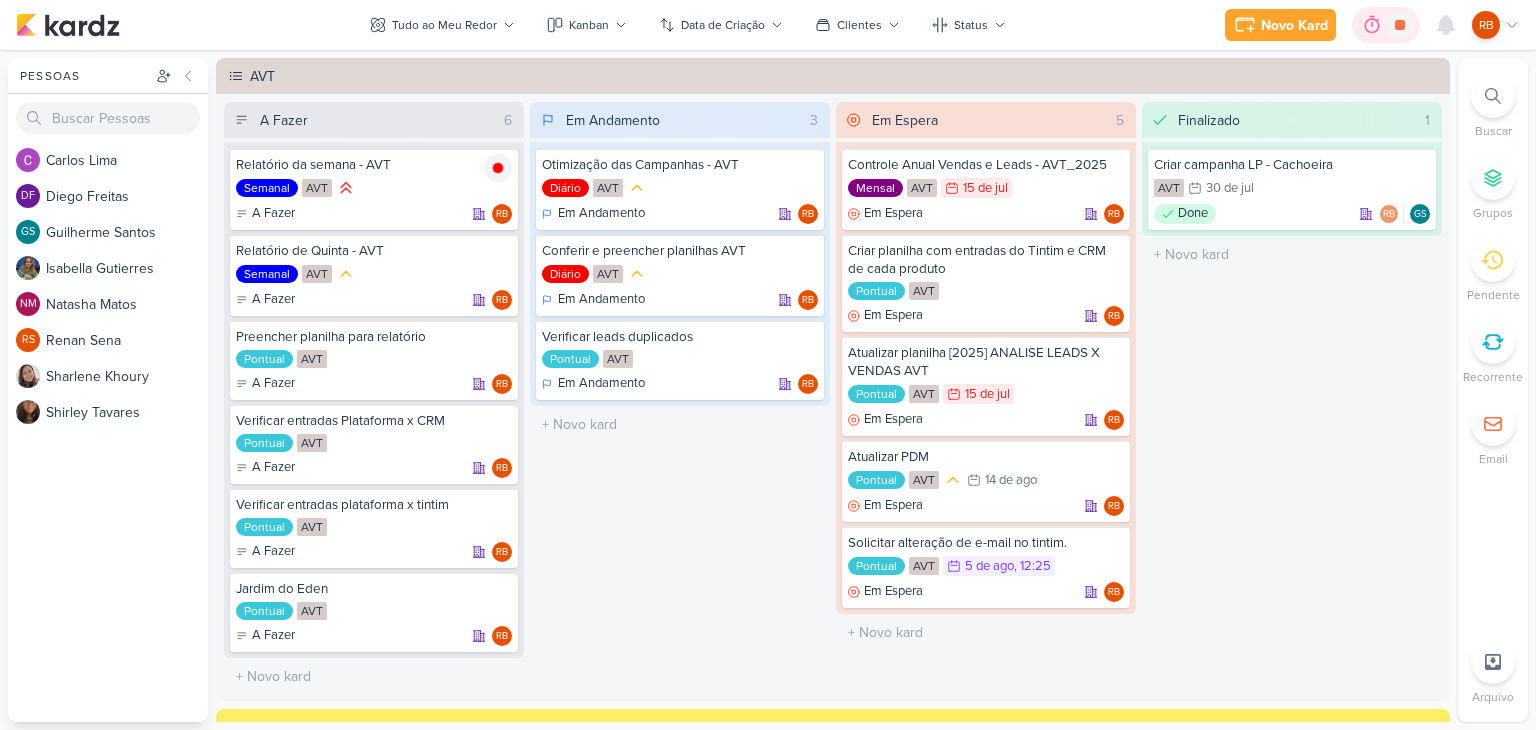 click 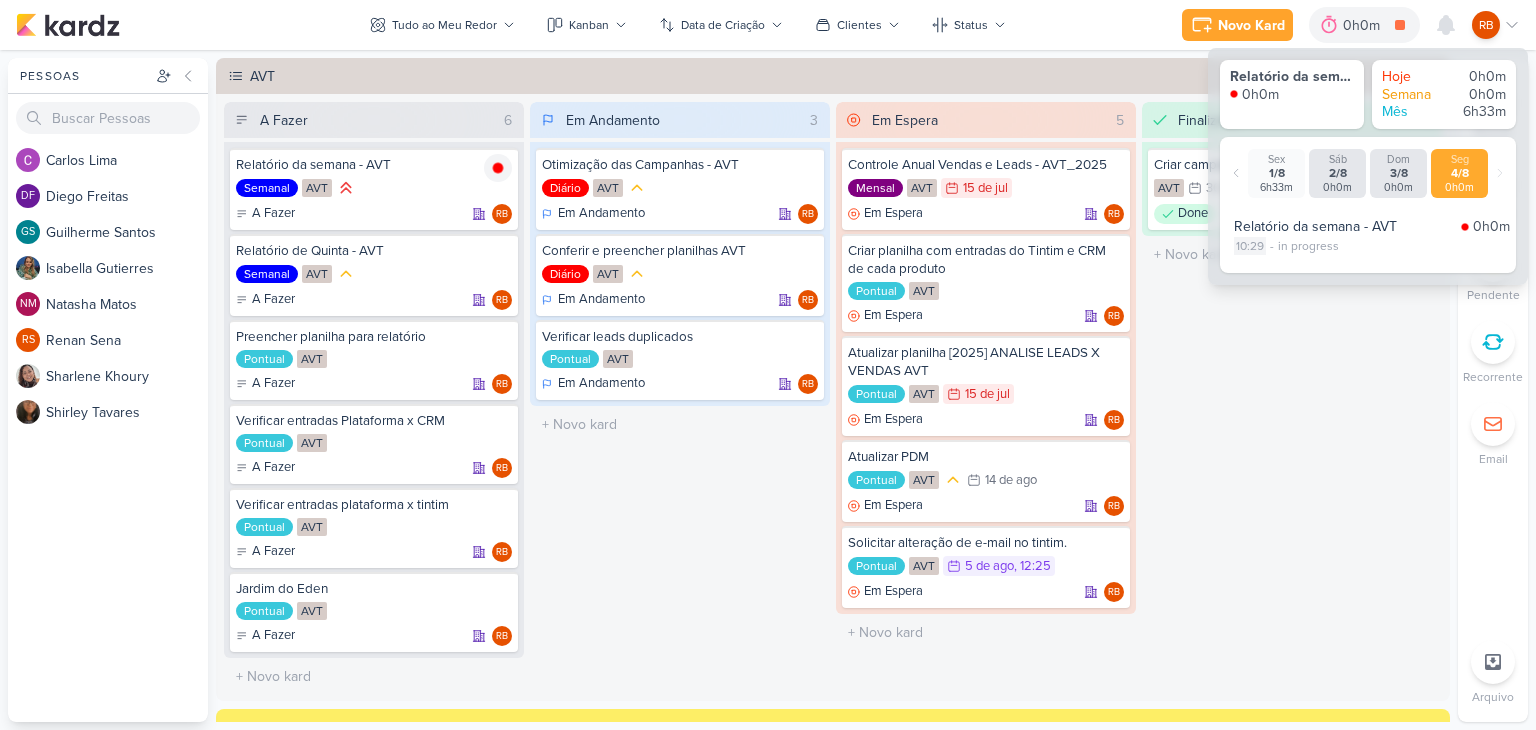 click on "10:29" at bounding box center [1250, 246] 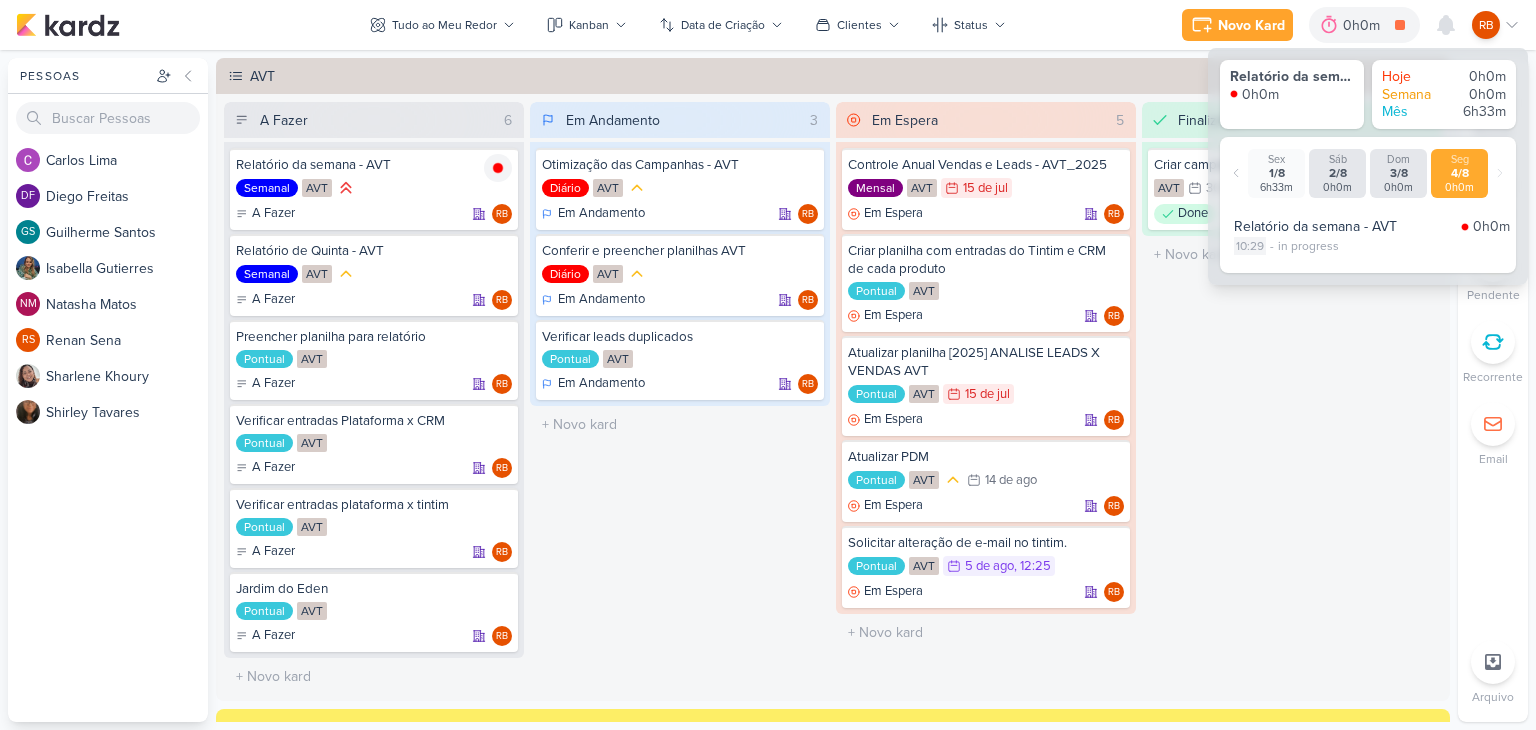 select on "10" 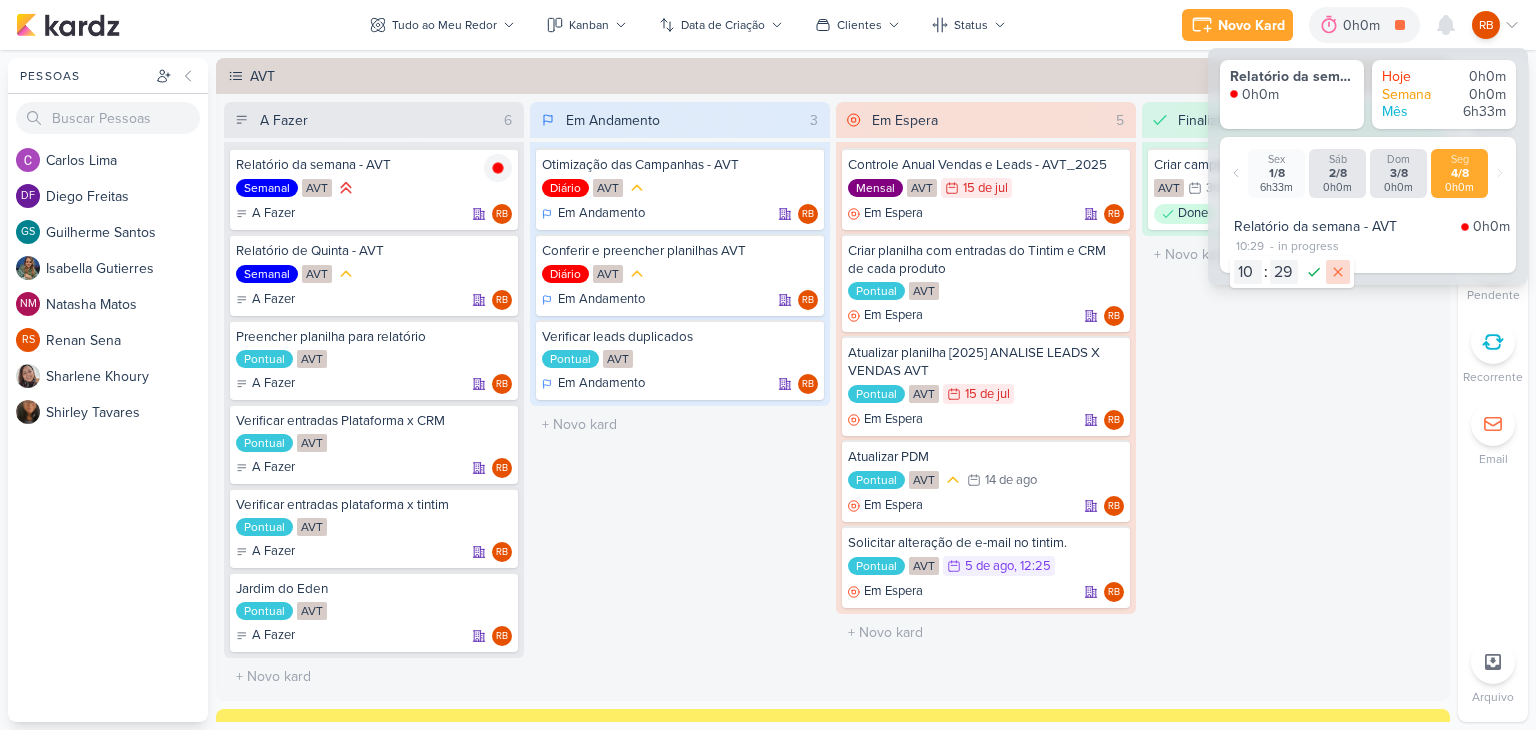 click 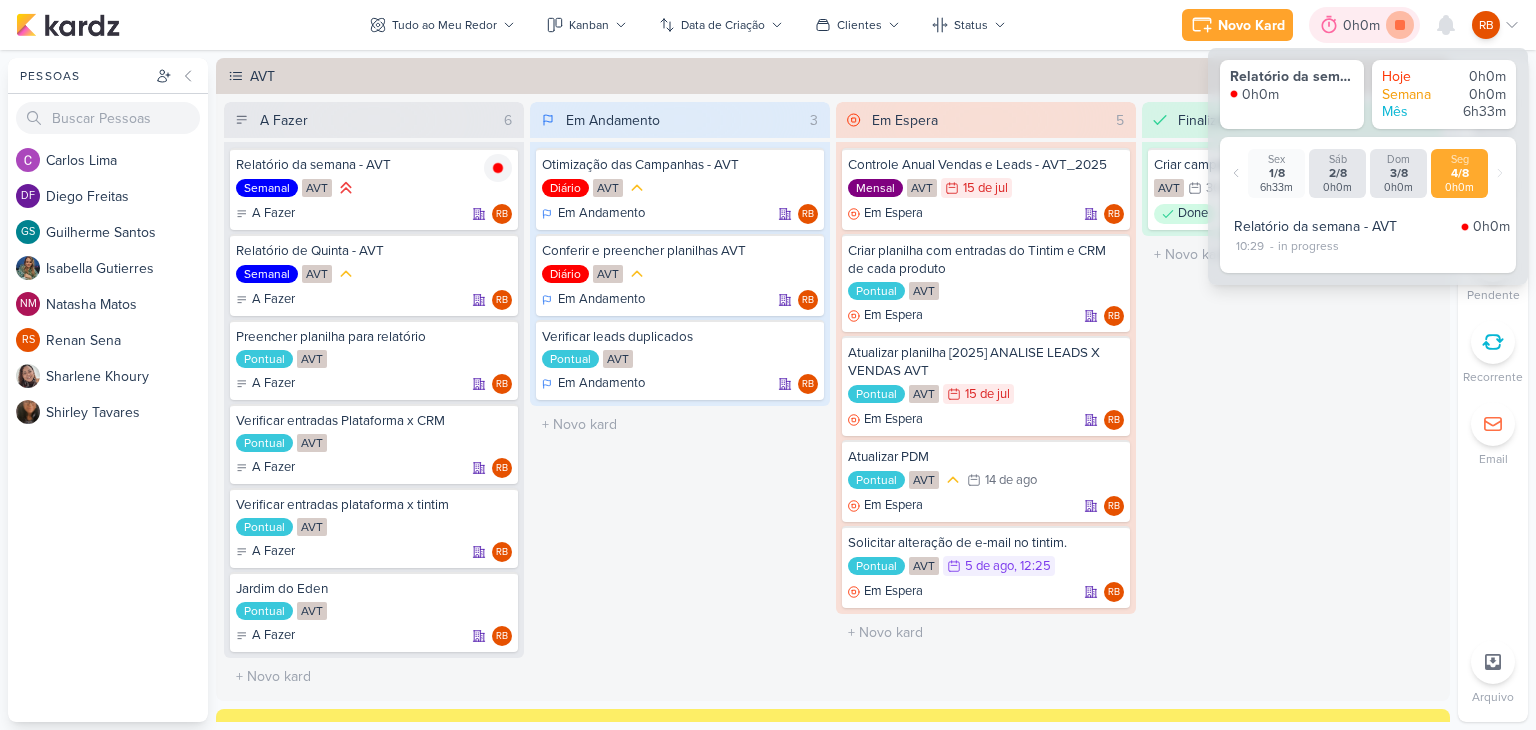 click 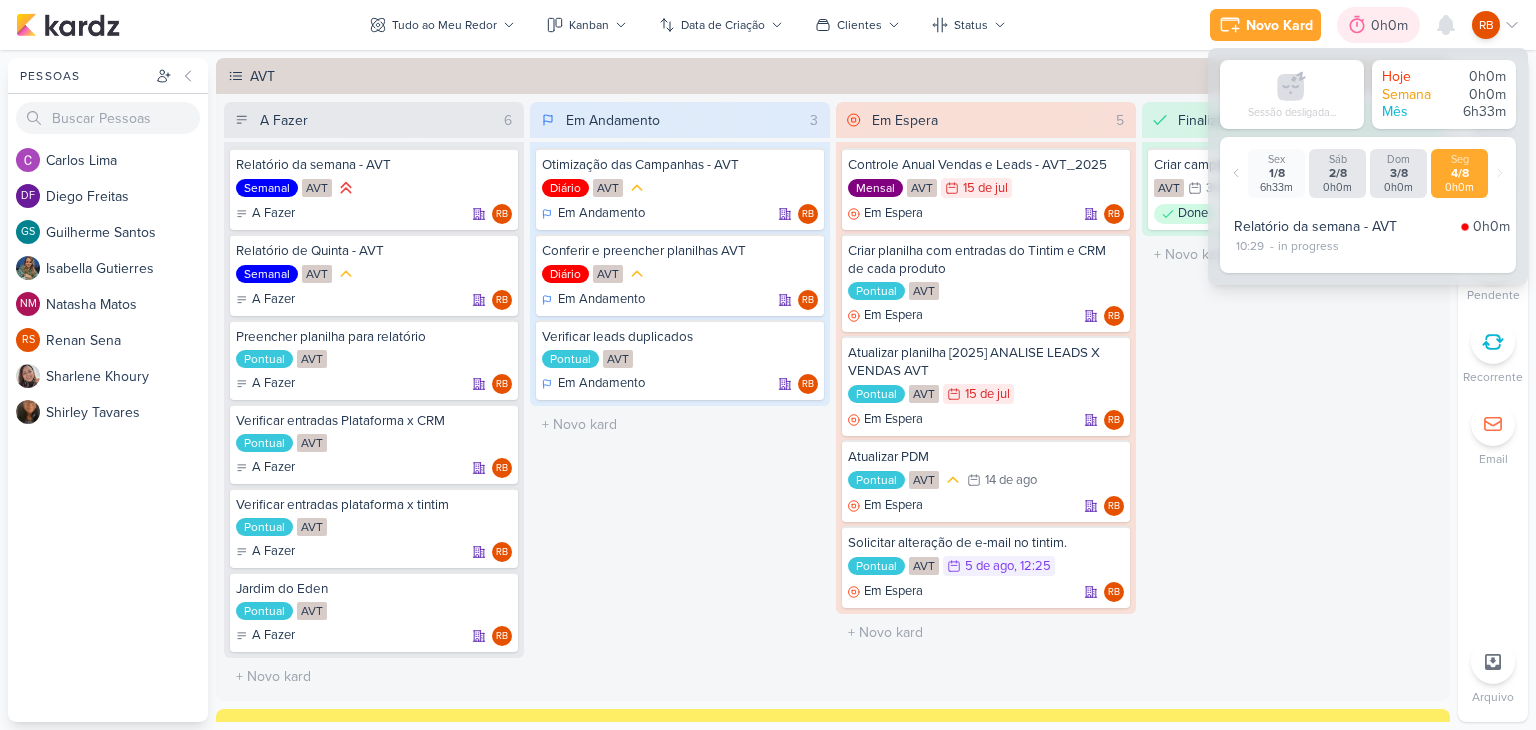 click on "0h0m" at bounding box center [1392, 25] 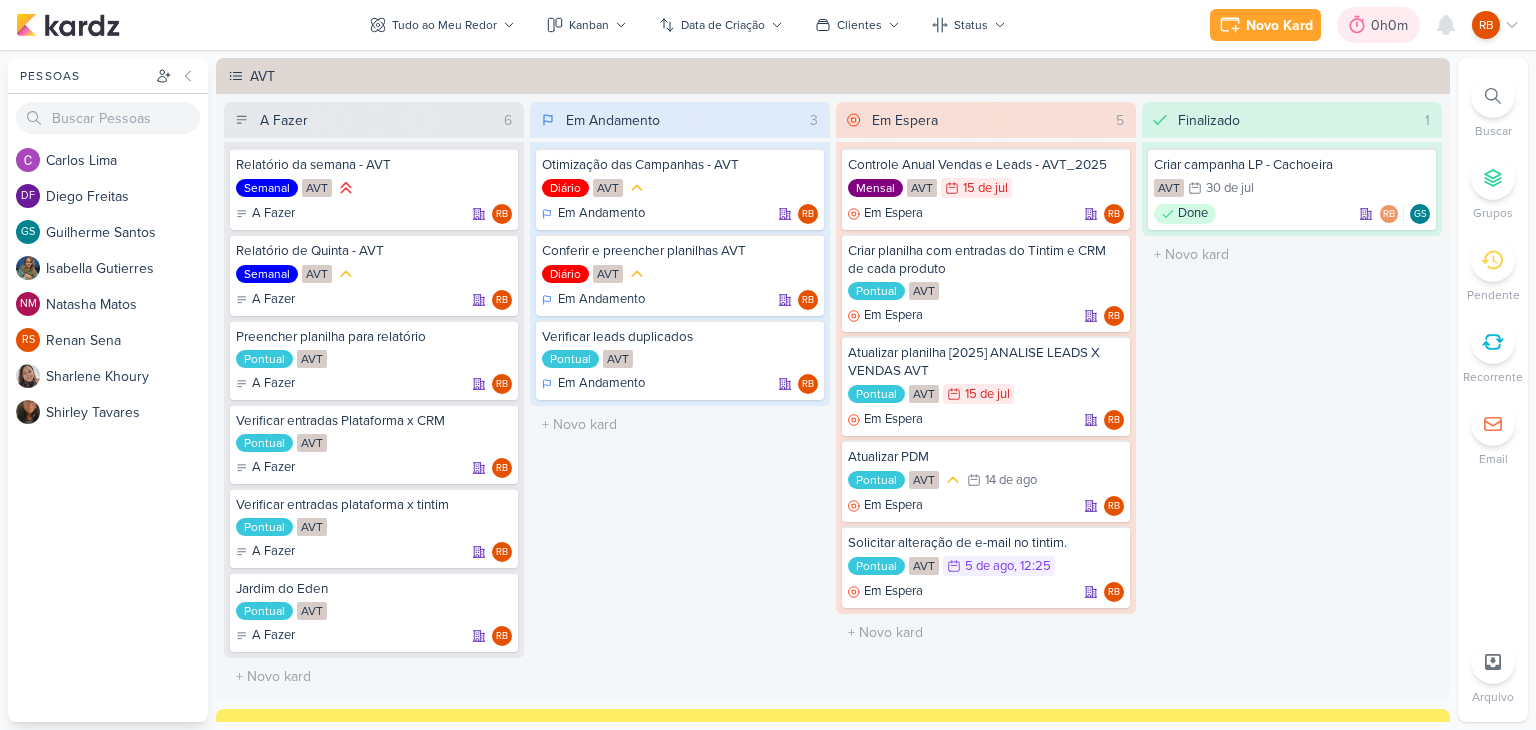 click on "0h0m" at bounding box center (1392, 25) 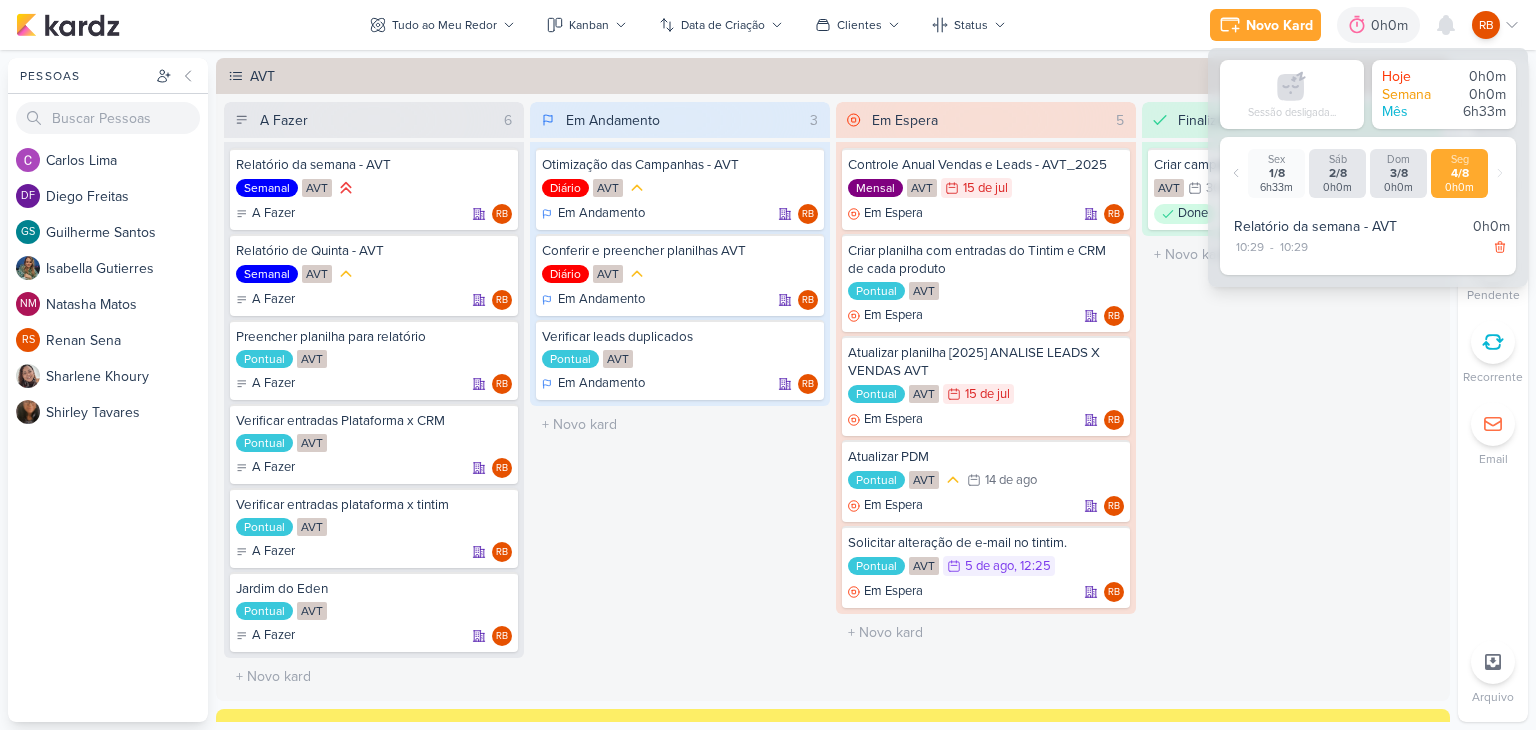 click on "Sessão desligada...
Hoje
[TIME]
Semana
[TIME]
Mês
[TIME]
Sex
1/8
[TIME]
Sáb 2/8" at bounding box center (1368, 167) 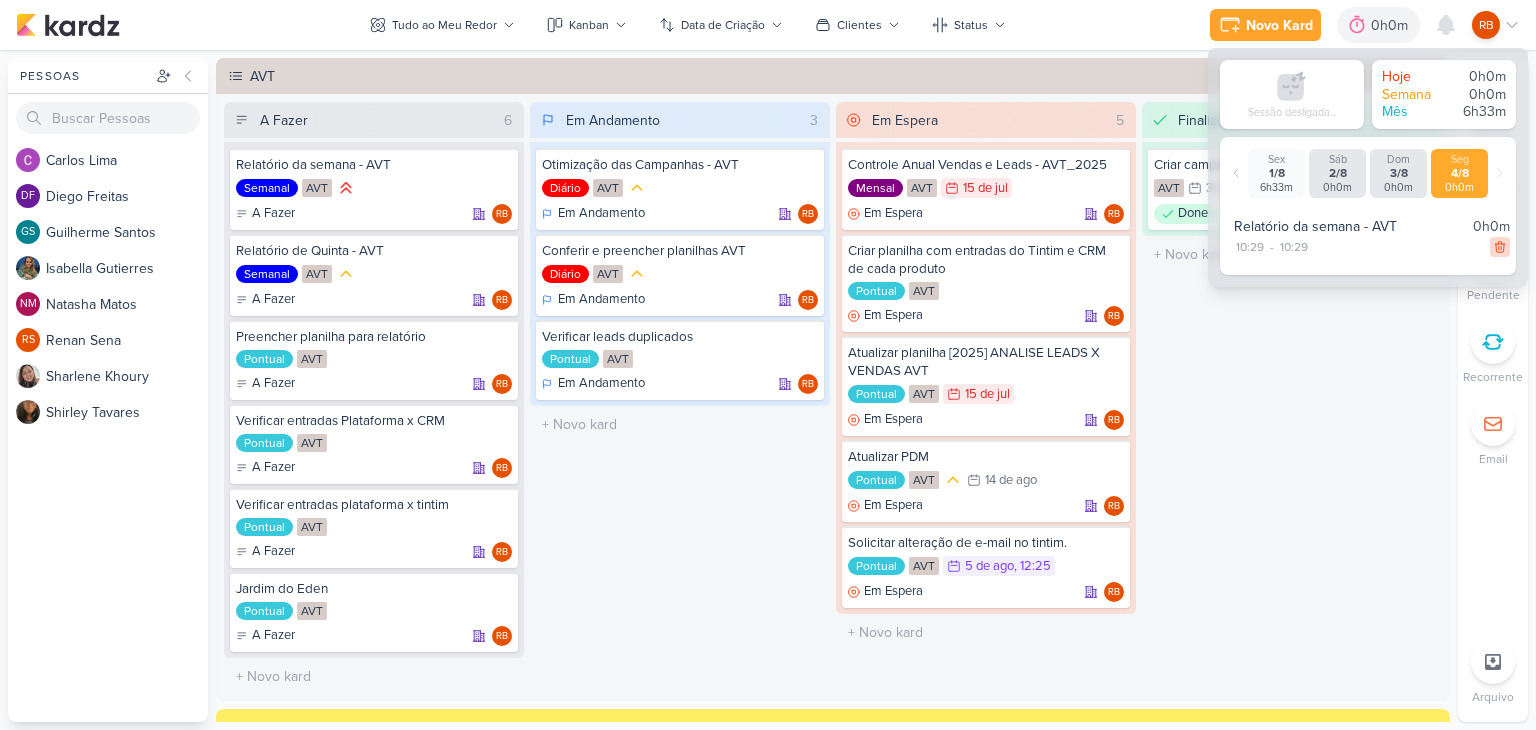click 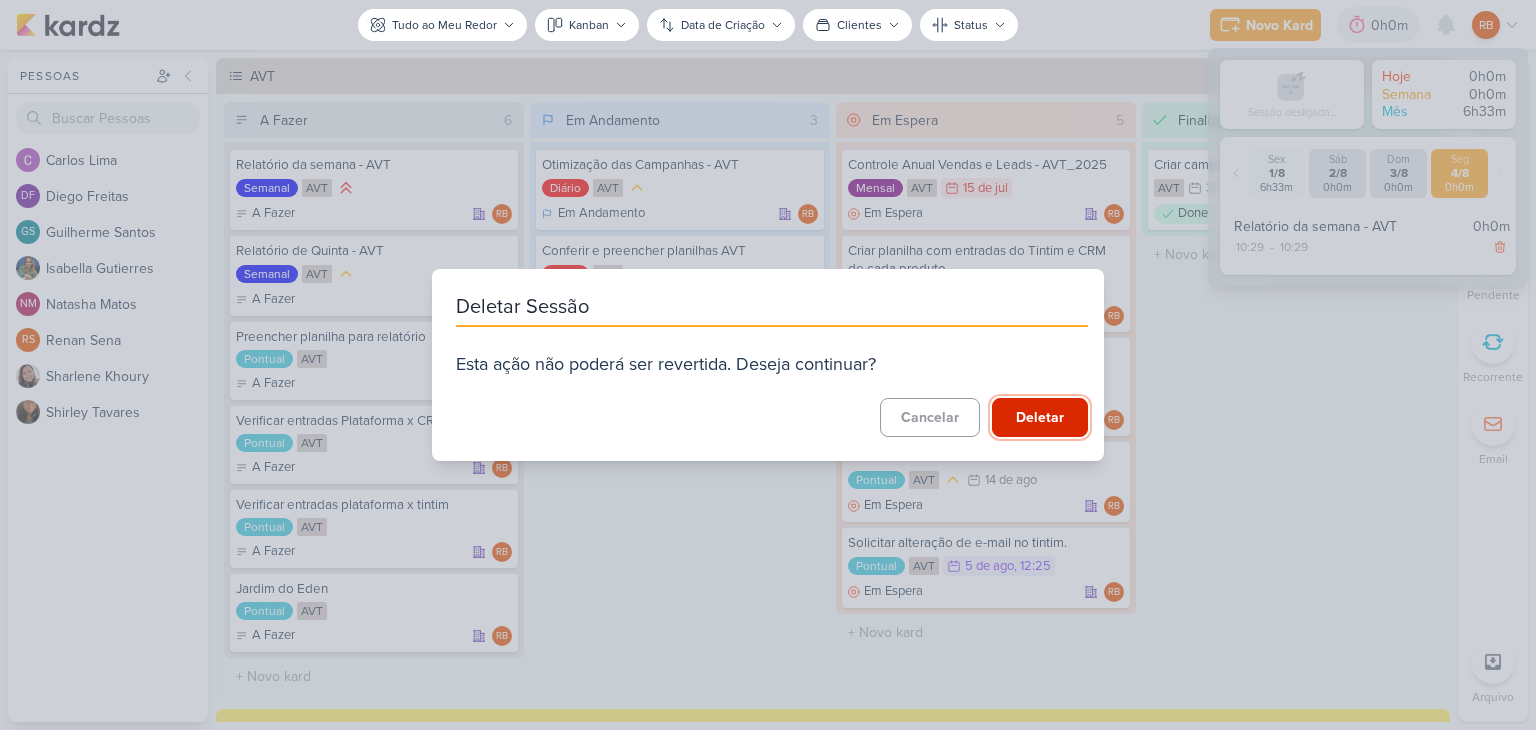 click on "Deletar" at bounding box center (1040, 417) 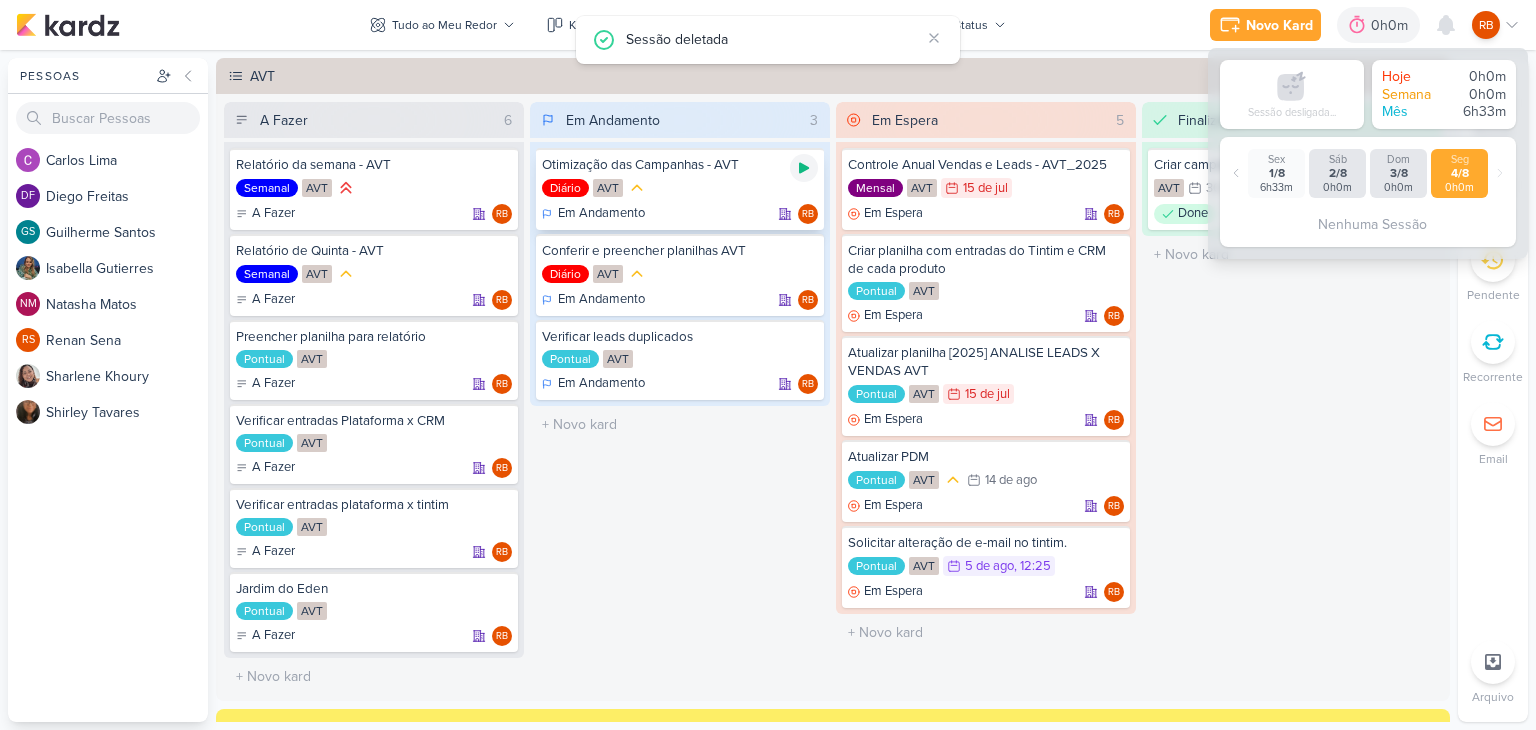 click 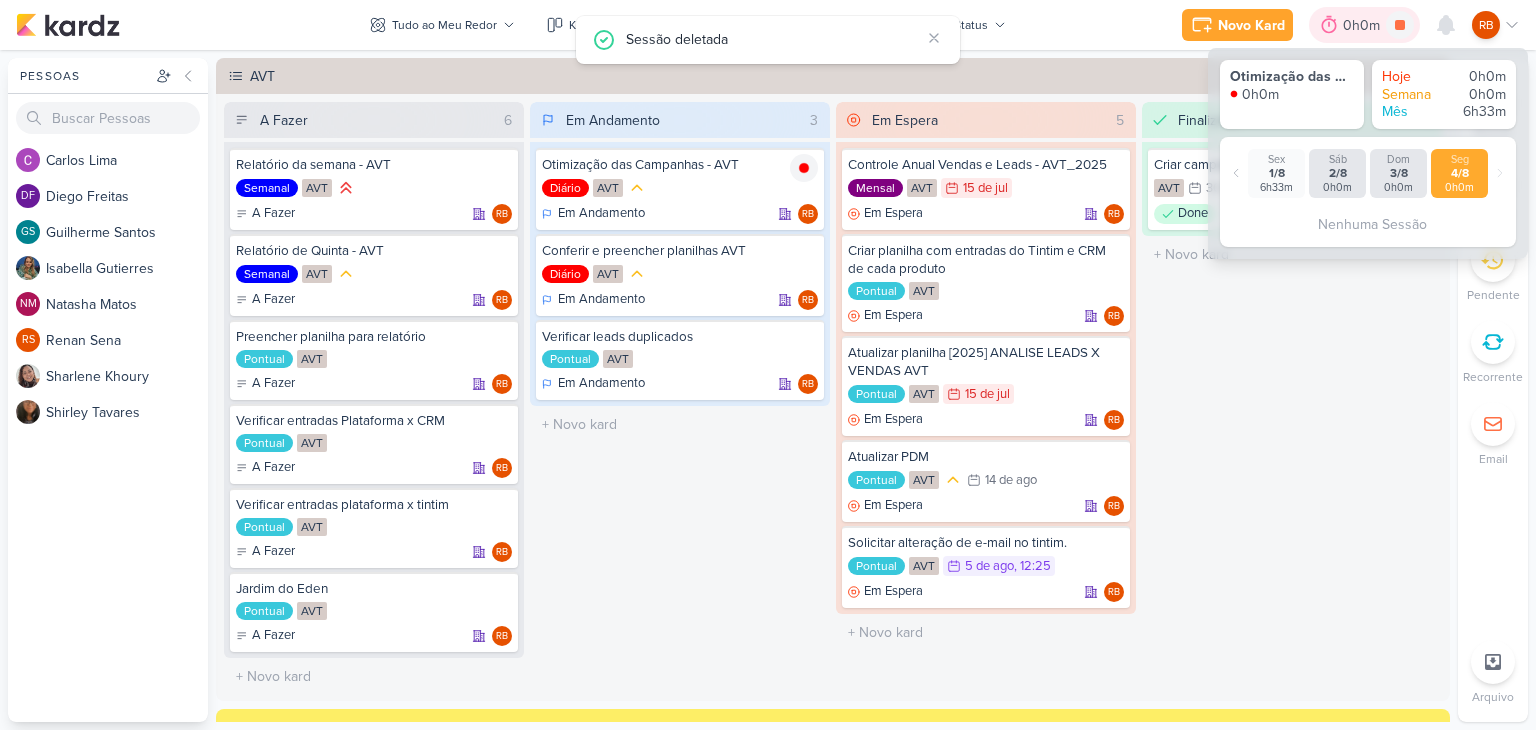 click on "0h0m" at bounding box center [1364, 25] 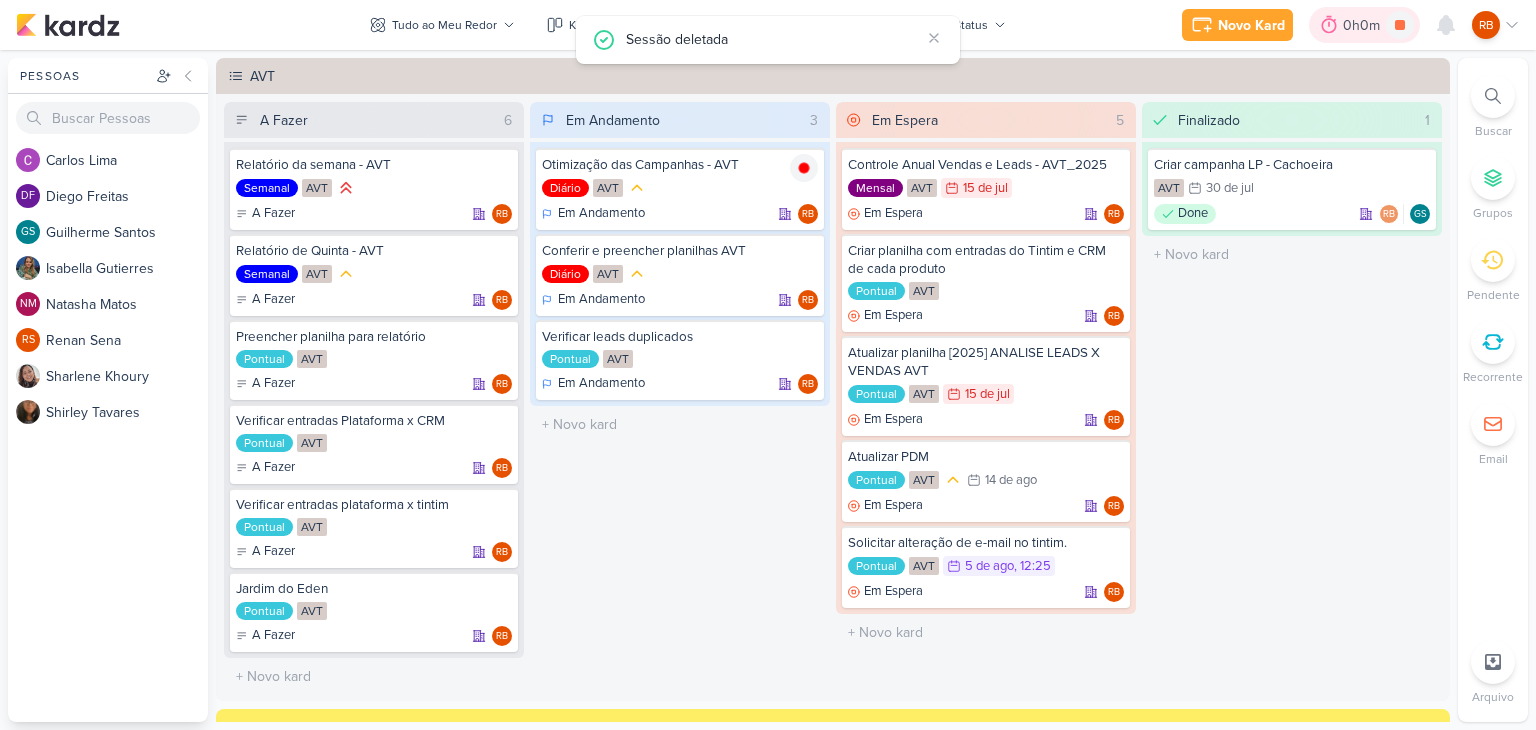 click on "0h0m" at bounding box center [1364, 25] 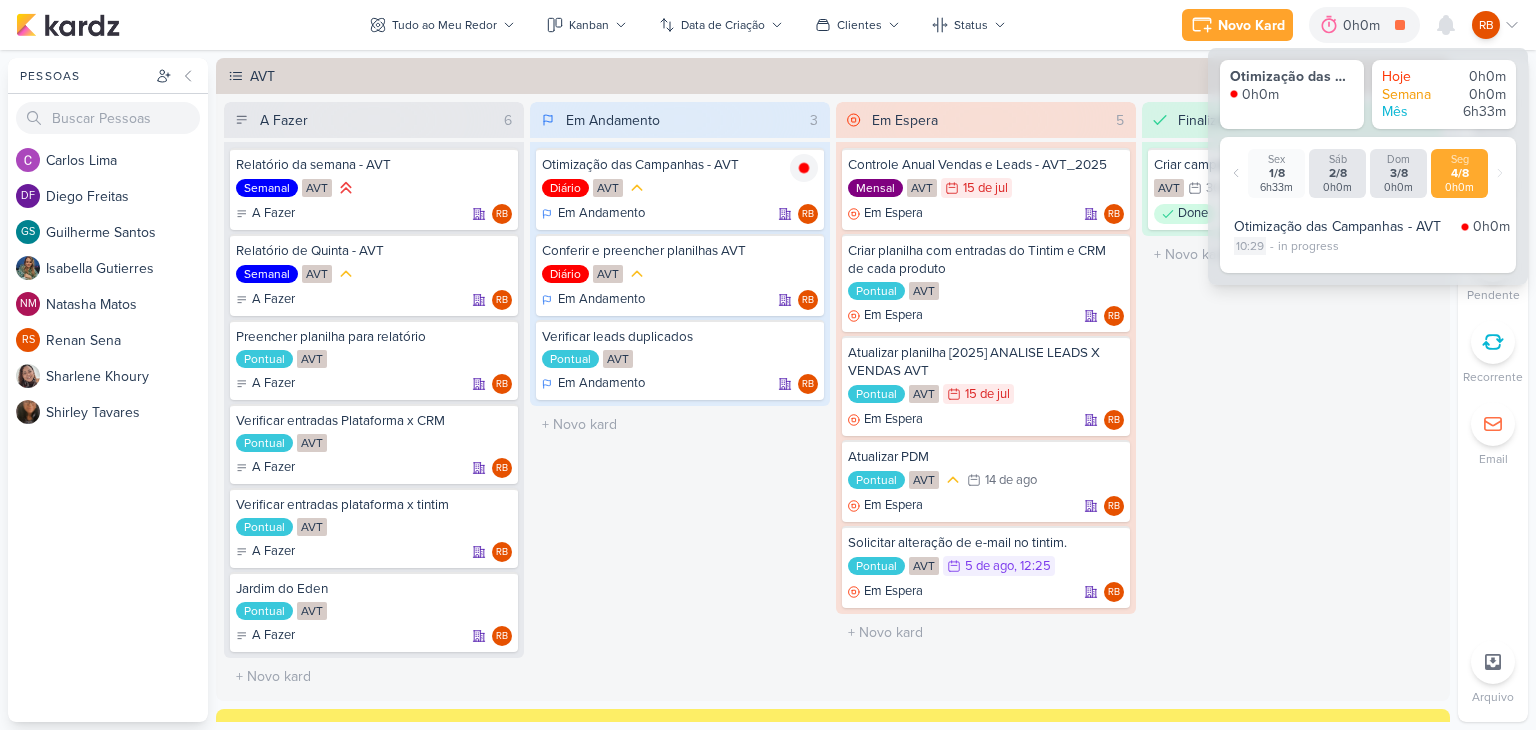 click on "10:29" at bounding box center (1250, 246) 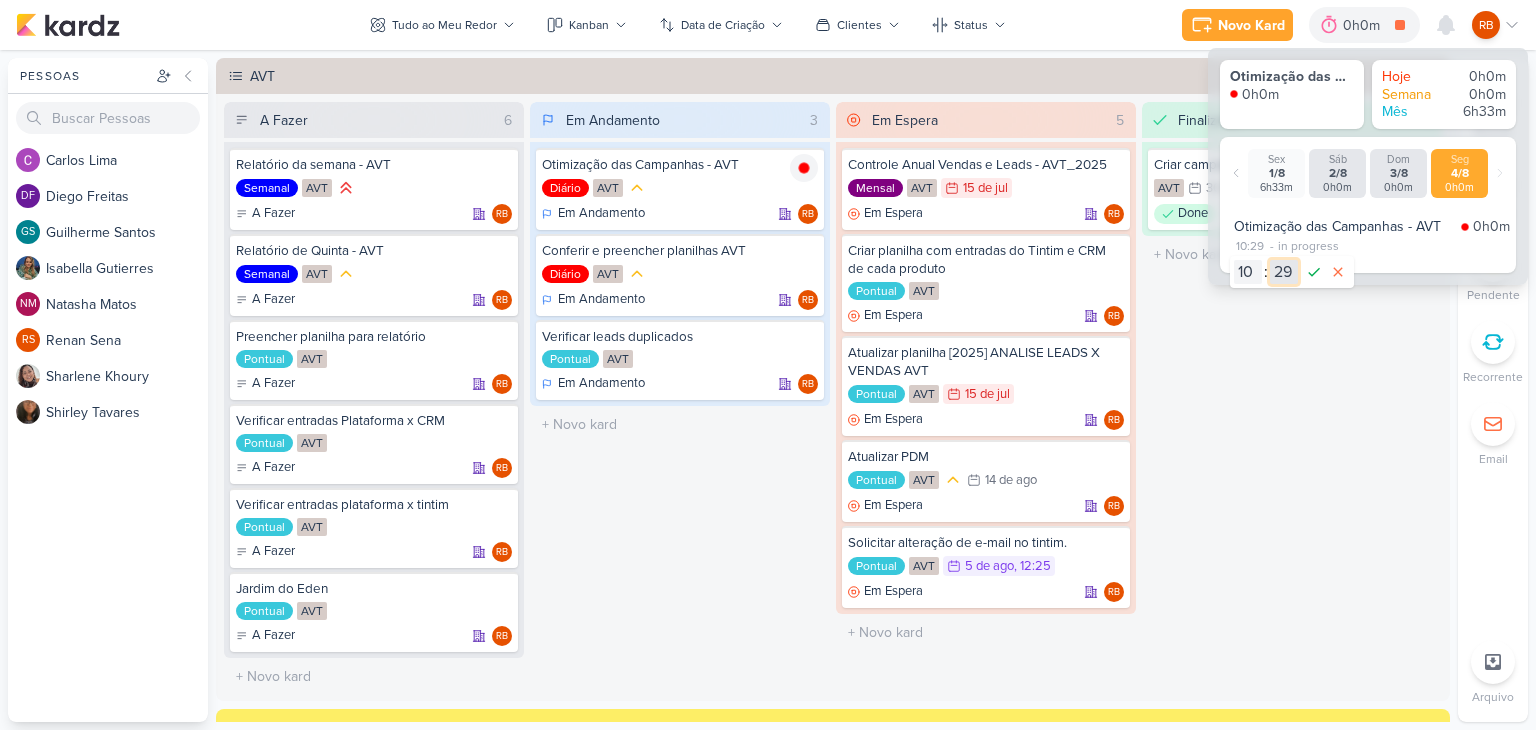click on "00 01 02 03 04 05 06 07 08 09 10 11 12 13 14 15 16 17 18 19 20 21 22 23 24 25 26 27 28 29 30 31 32 33 34 35 36 37 38 39 40 41 42 43 44 45 46 47 48 49 50 51 52 53 54 55 56 57 58 59" at bounding box center (1284, 272) 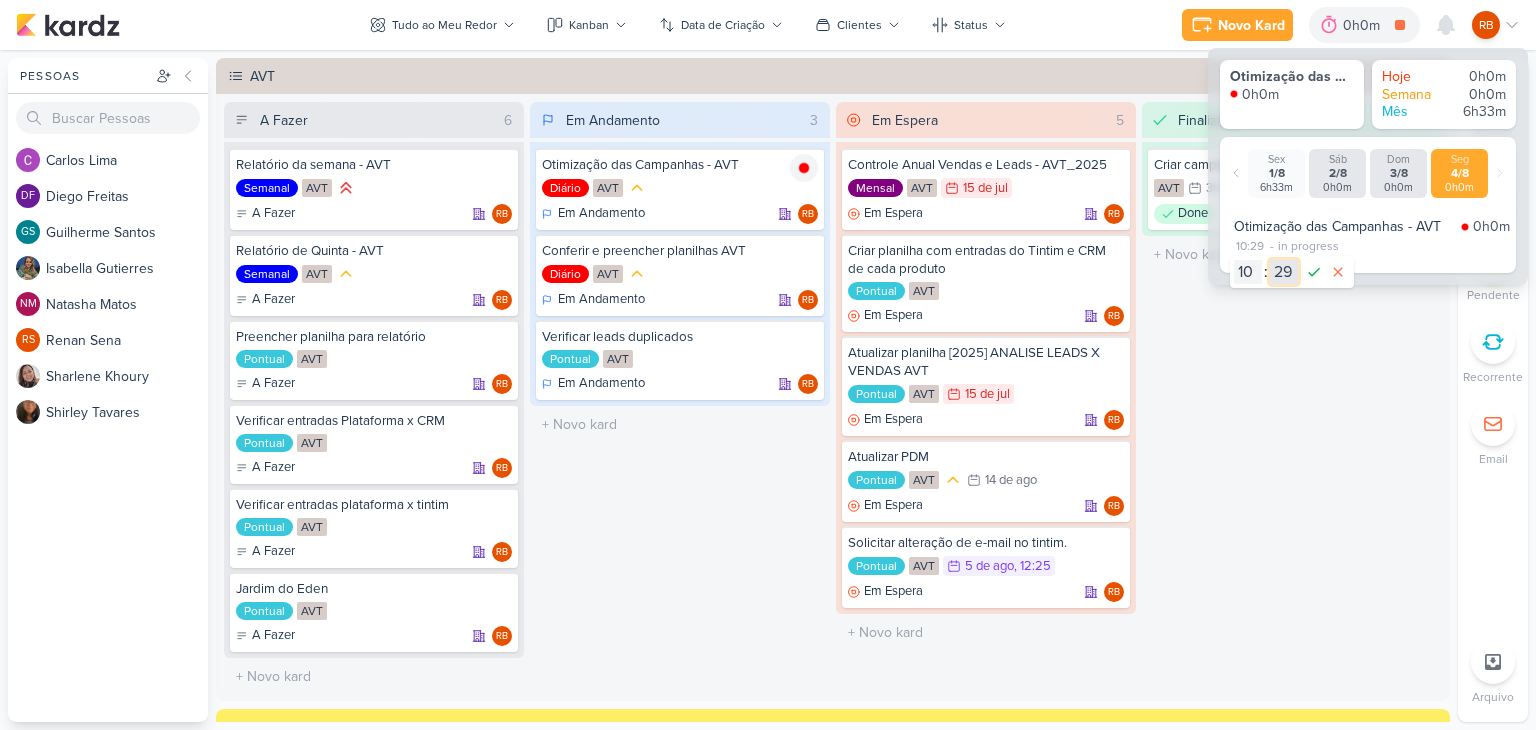 select on "3" 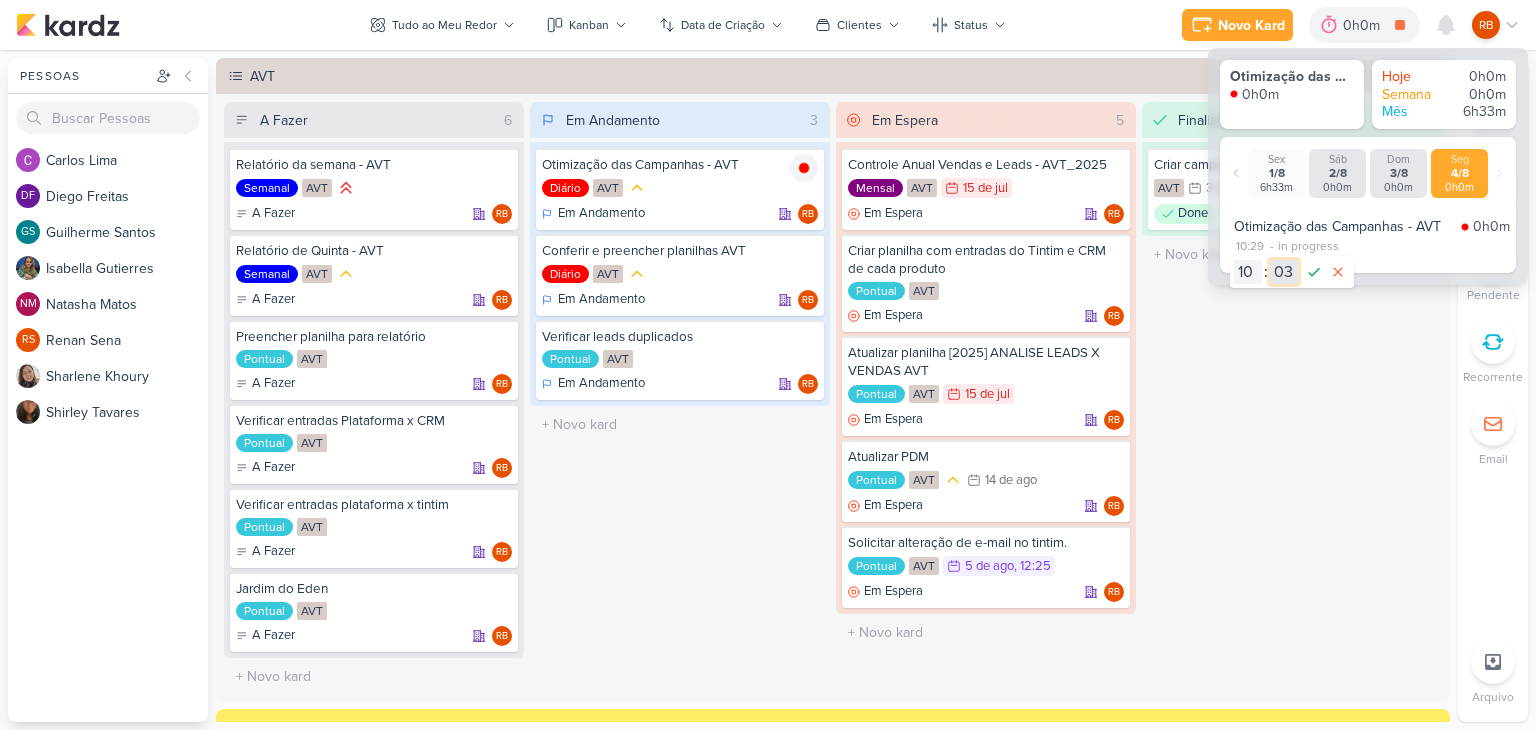 click on "00 01 02 03 04 05 06 07 08 09 10 11 12 13 14 15 16 17 18 19 20 21 22 23 24 25 26 27 28 29 30 31 32 33 34 35 36 37 38 39 40 41 42 43 44 45 46 47 48 49 50 51 52 53 54 55 56 57 58 59" at bounding box center [1284, 272] 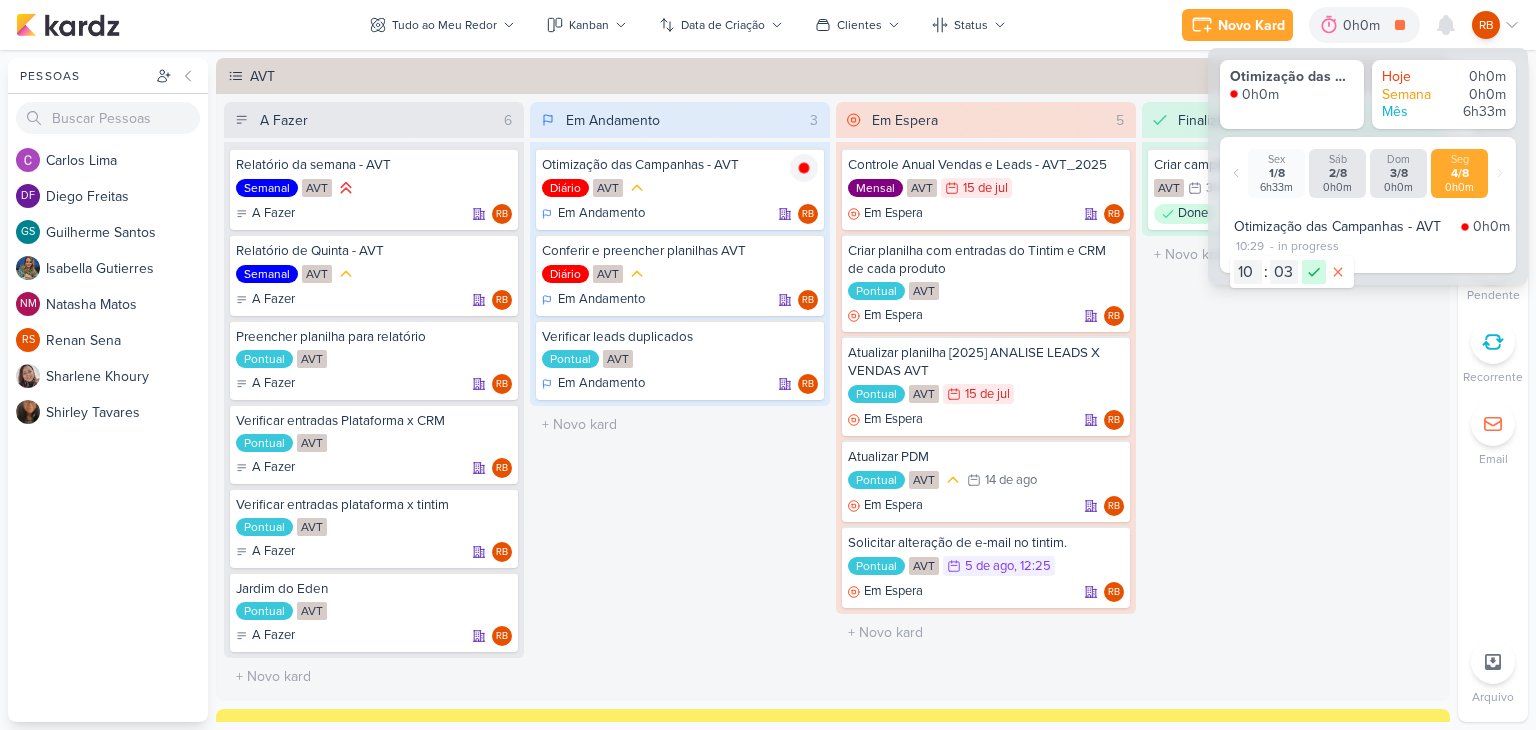 click 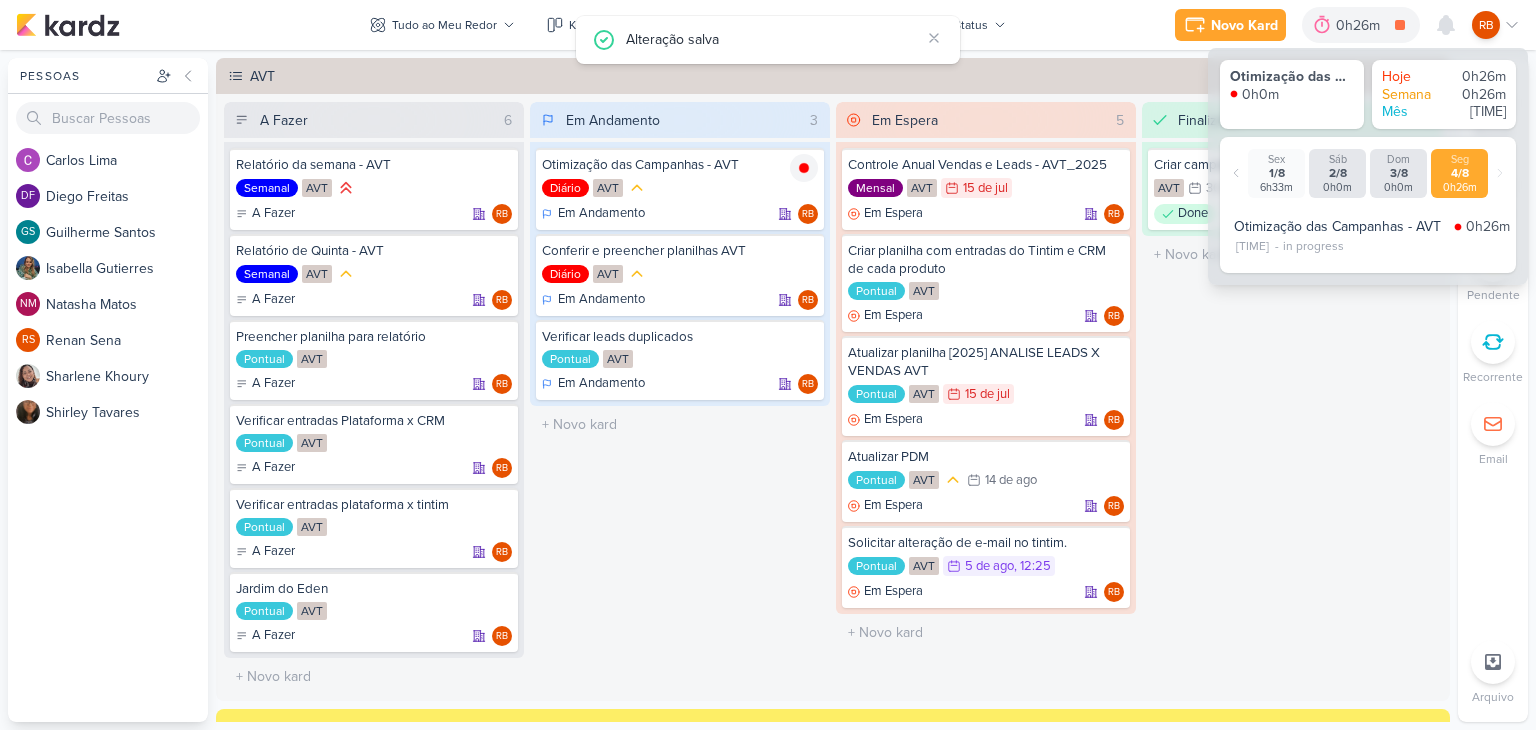 click on "Finalizado
1
Criar campanha LP - Cachoeira
AVT
30/7
30 de jul
Done
RB" at bounding box center [1292, 398] 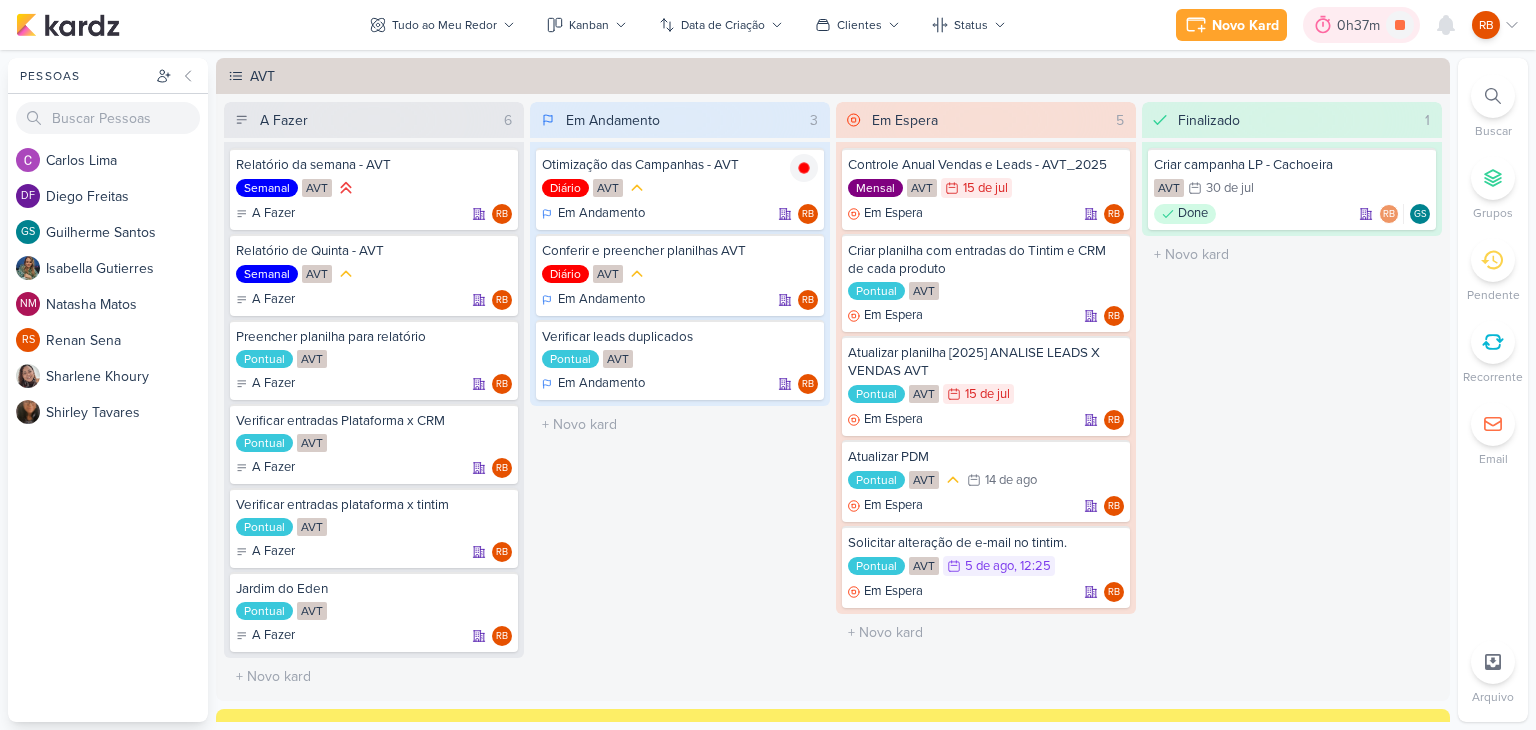 click 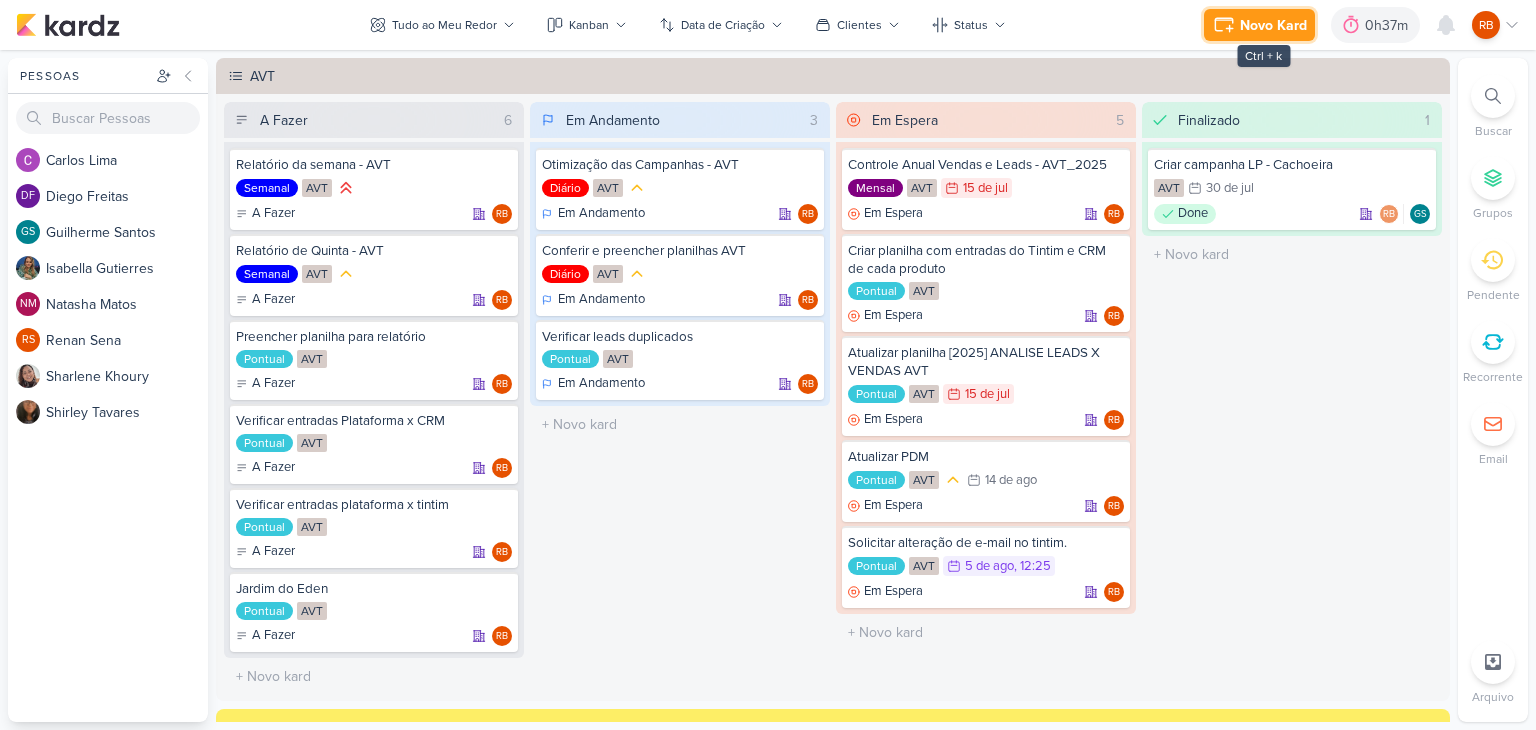 click on "Novo Kard" at bounding box center [1273, 25] 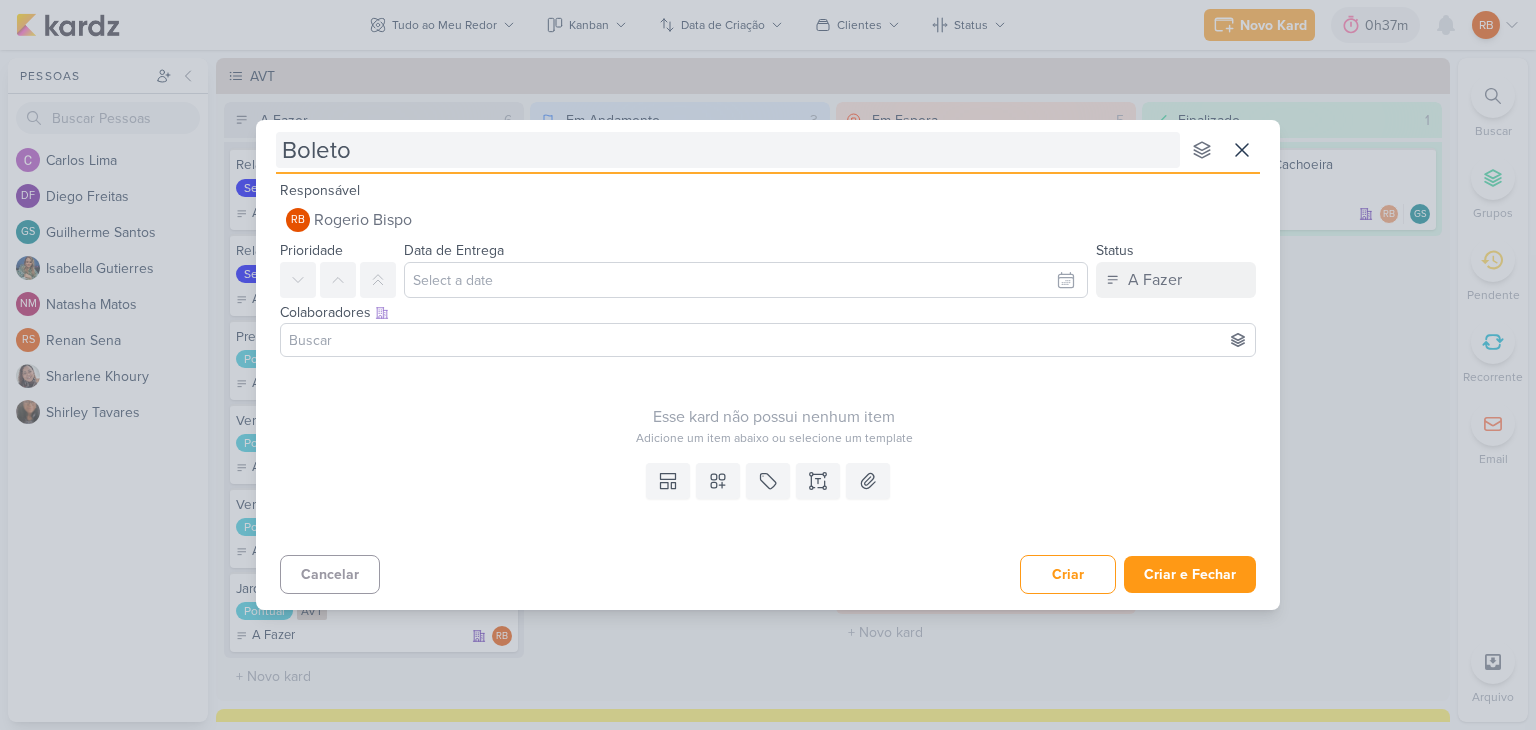 type on "Boleto [LAST]" 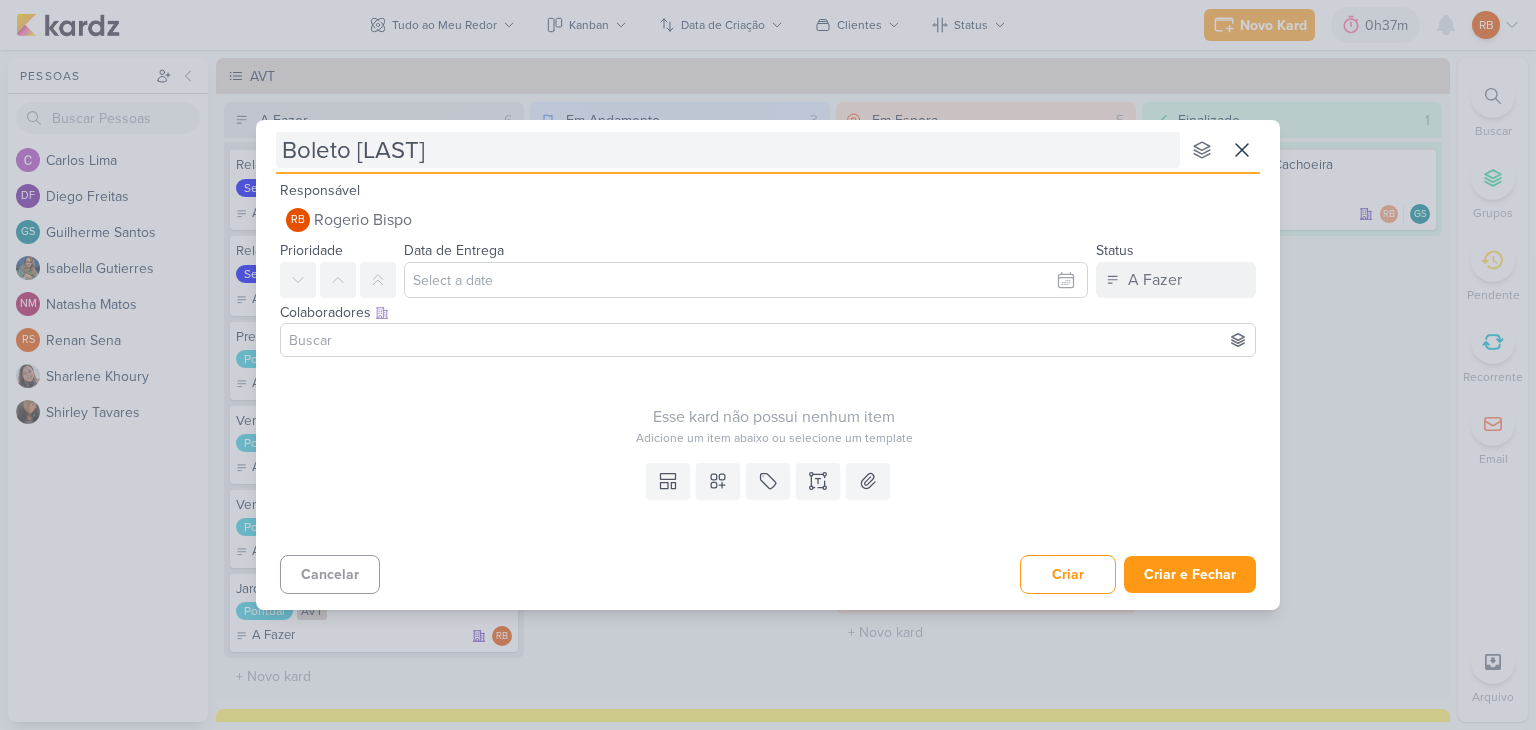 type 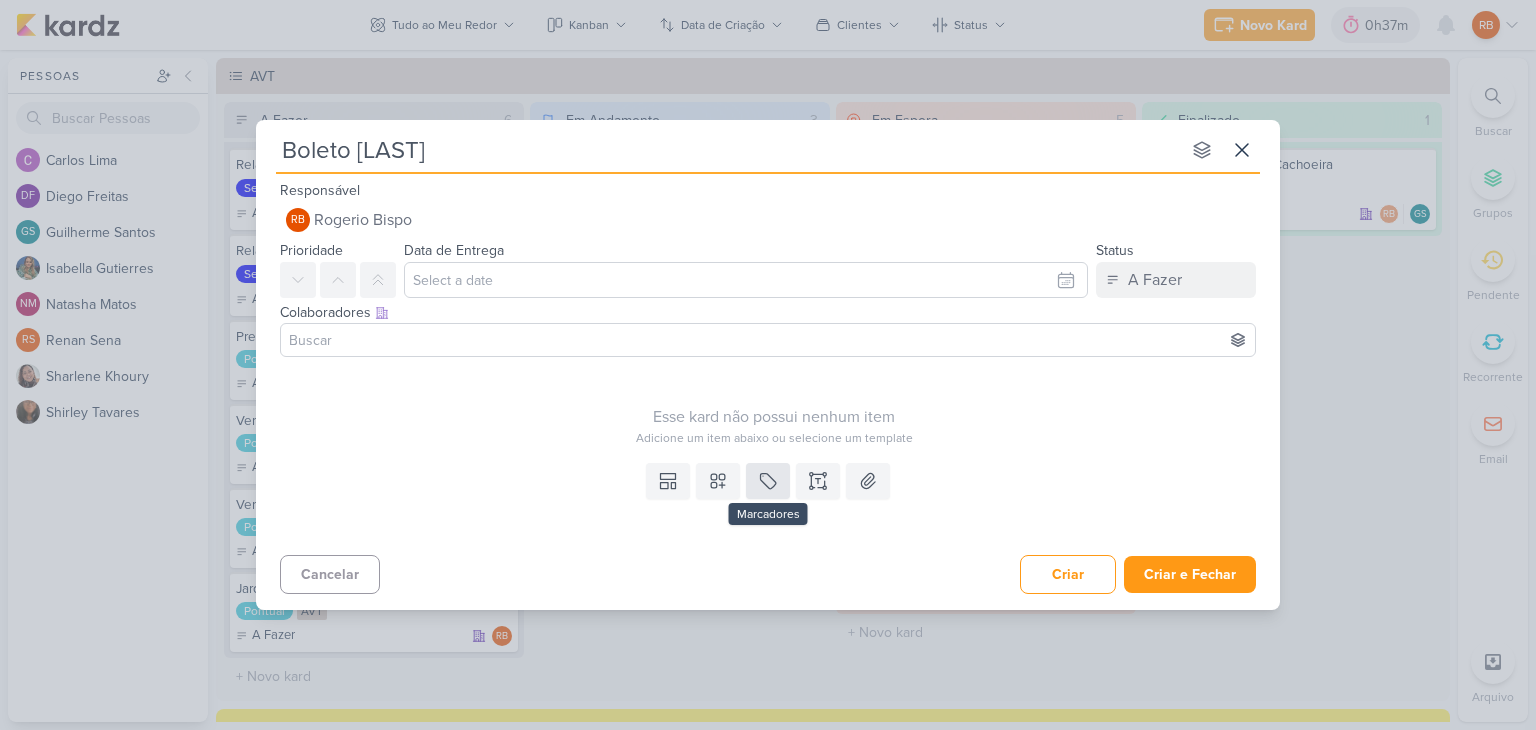 type on "Boleto [LAST]" 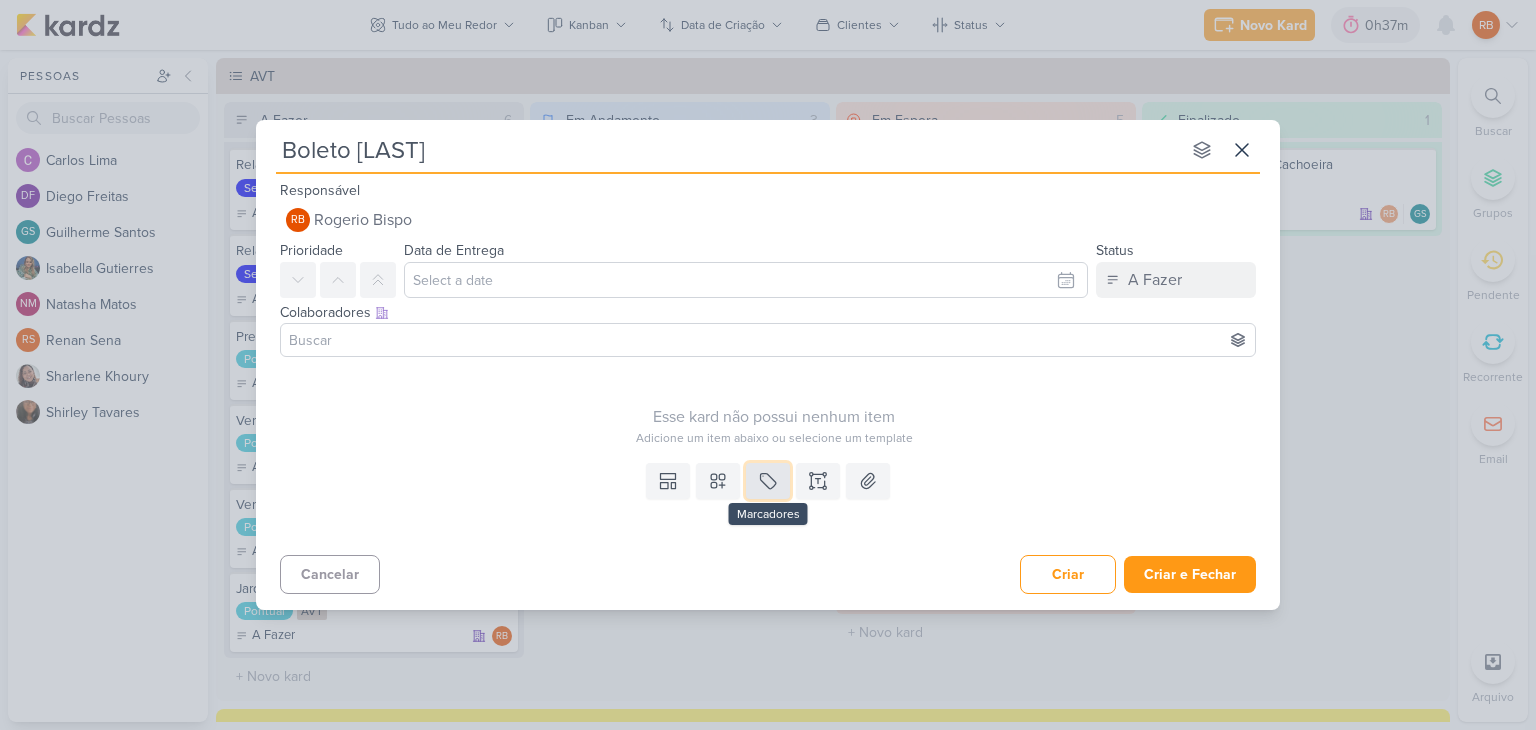 click 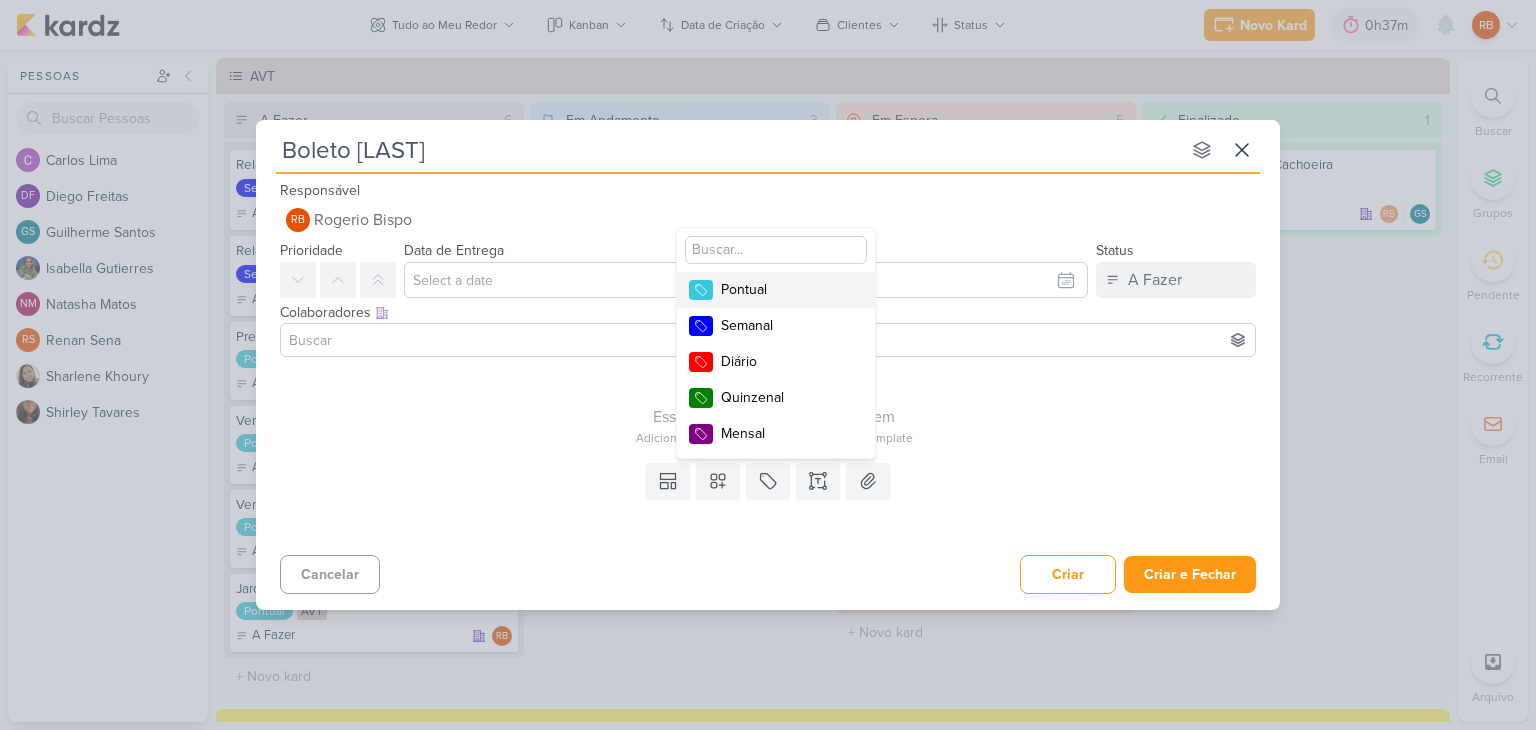 click on "Pontual" at bounding box center (786, 289) 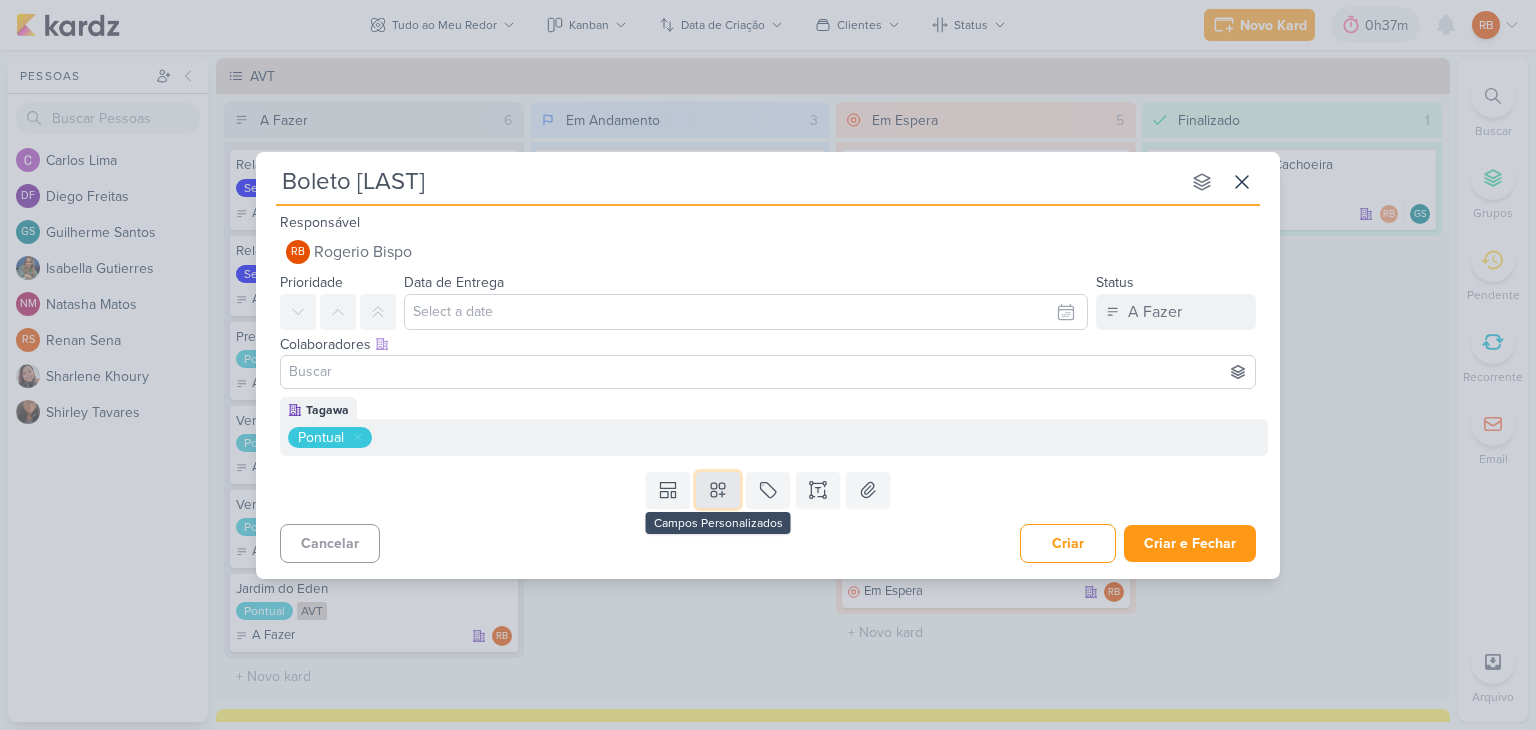 click 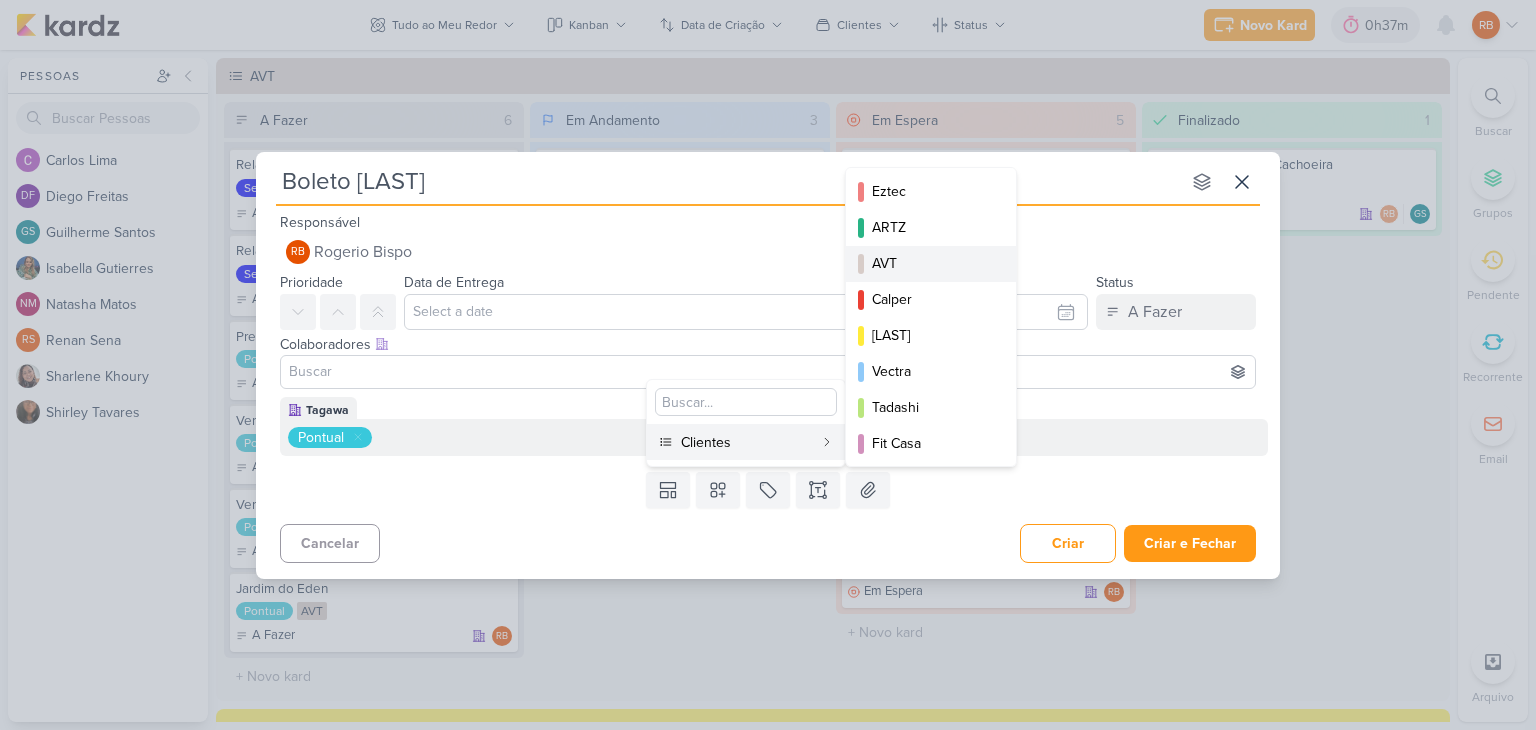 click on "AVT" at bounding box center (931, 264) 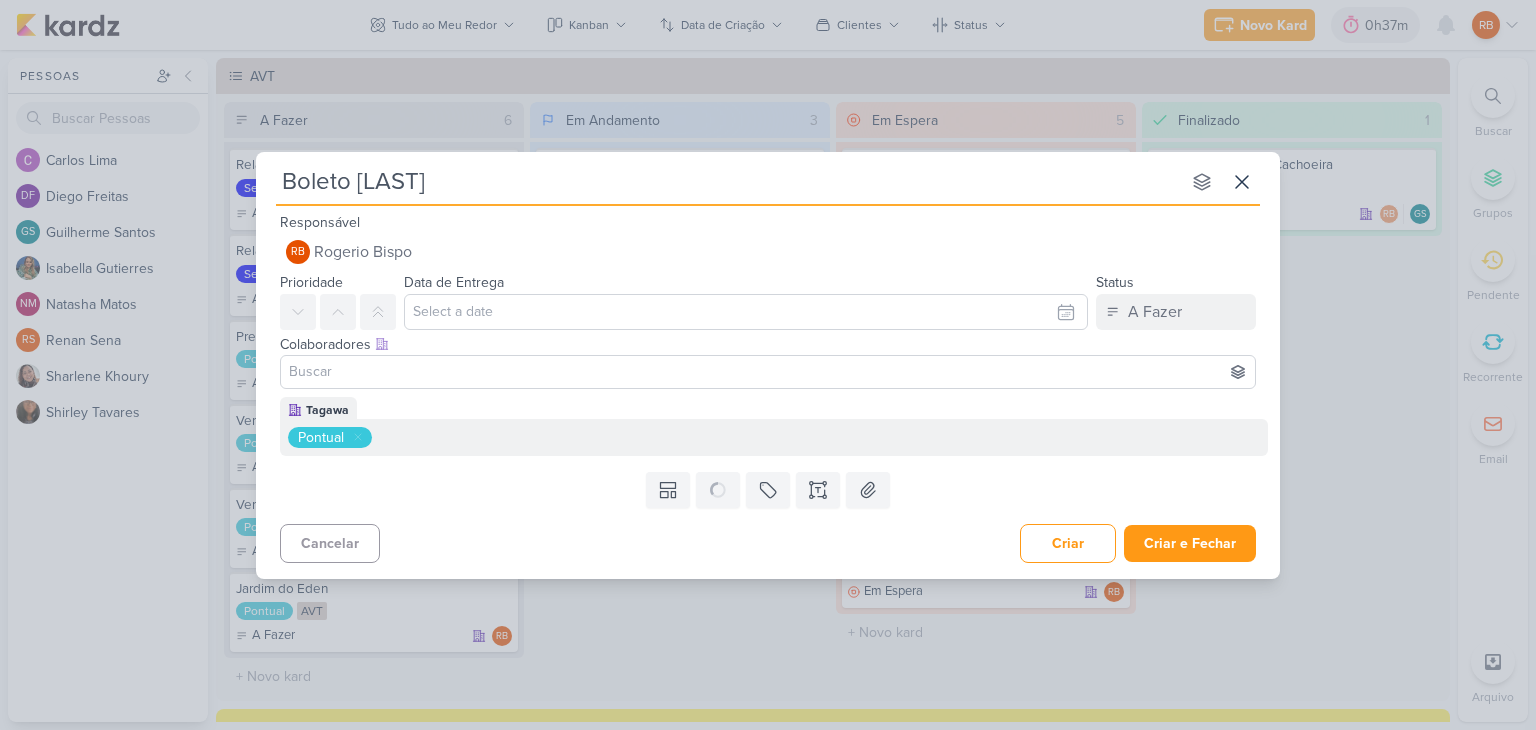 type 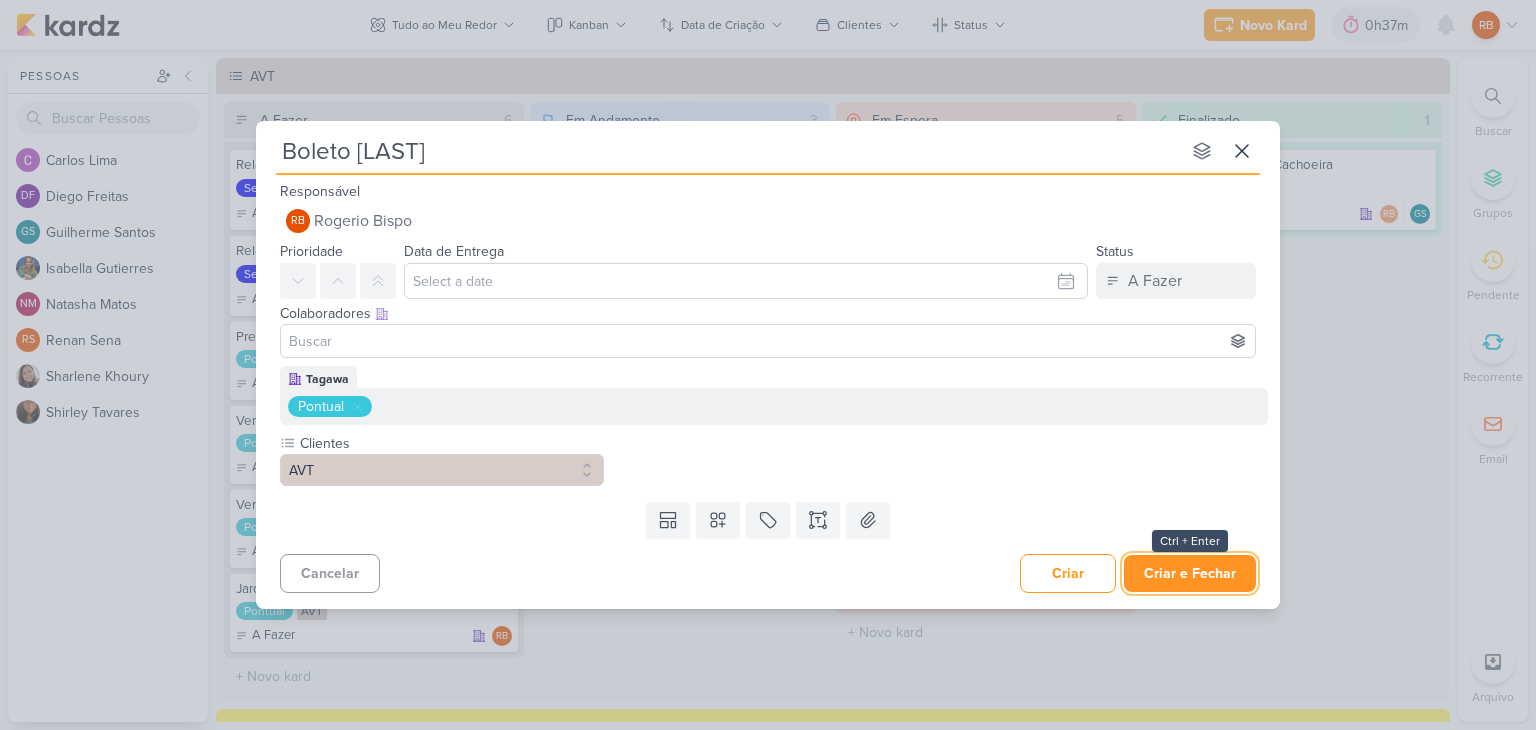 click on "Criar e Fechar" at bounding box center [1190, 573] 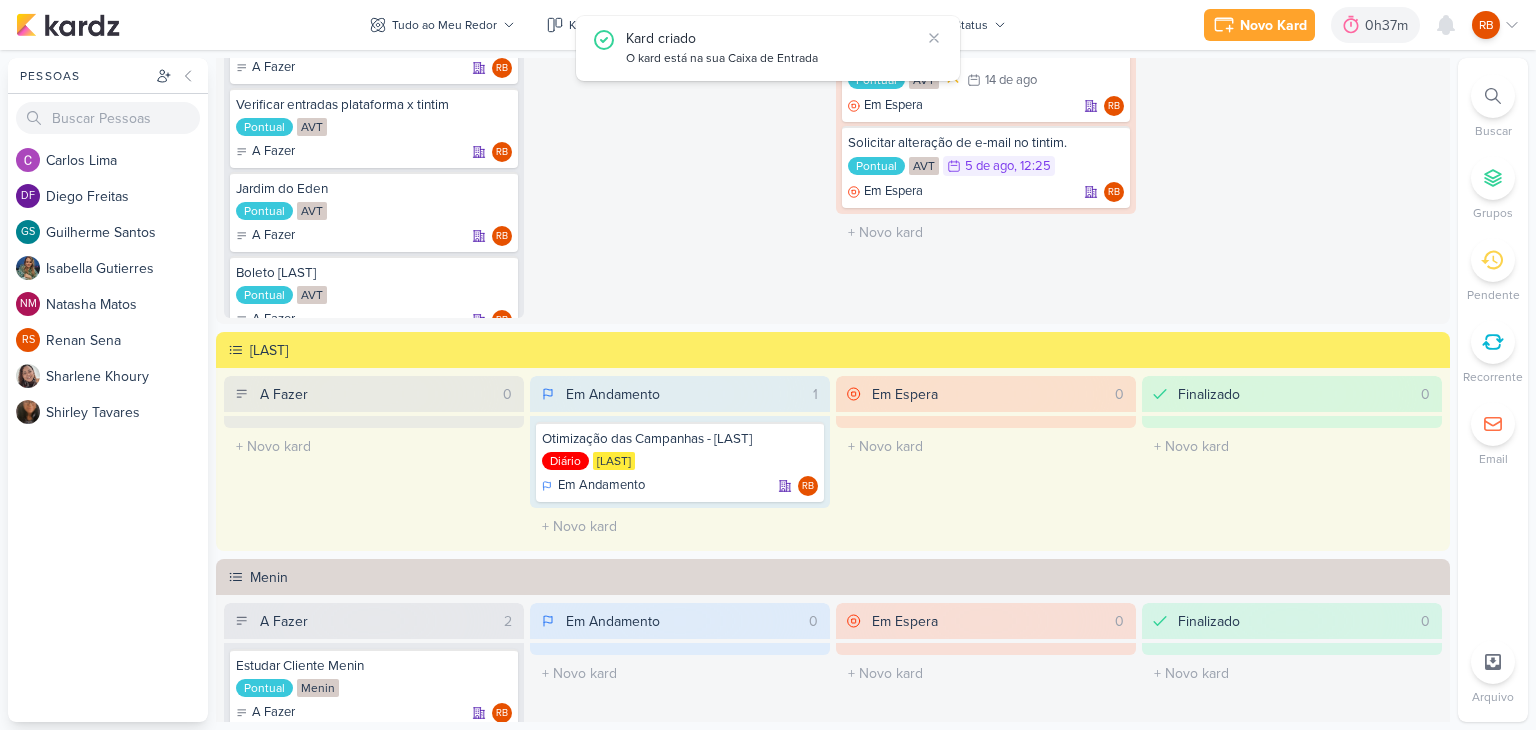 scroll, scrollTop: 200, scrollLeft: 0, axis: vertical 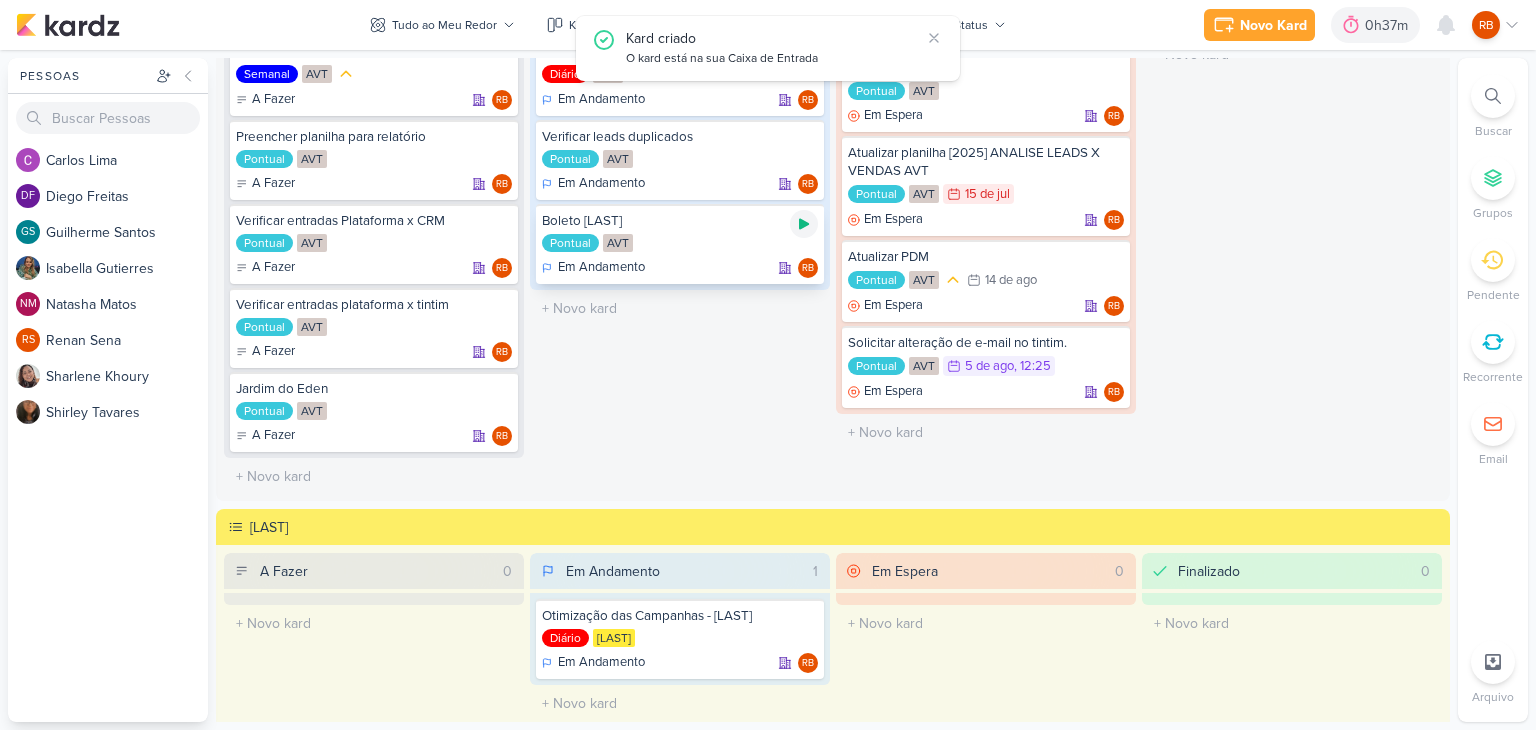 click 